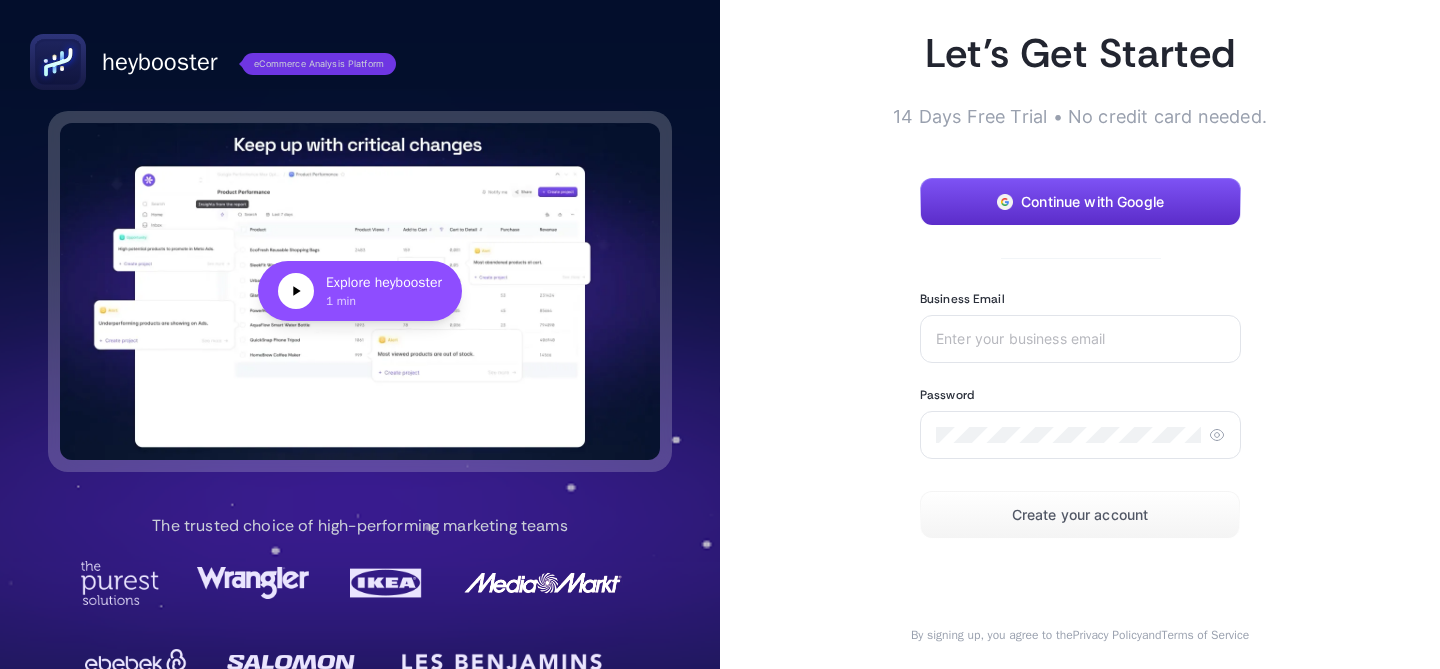 scroll, scrollTop: 0, scrollLeft: 0, axis: both 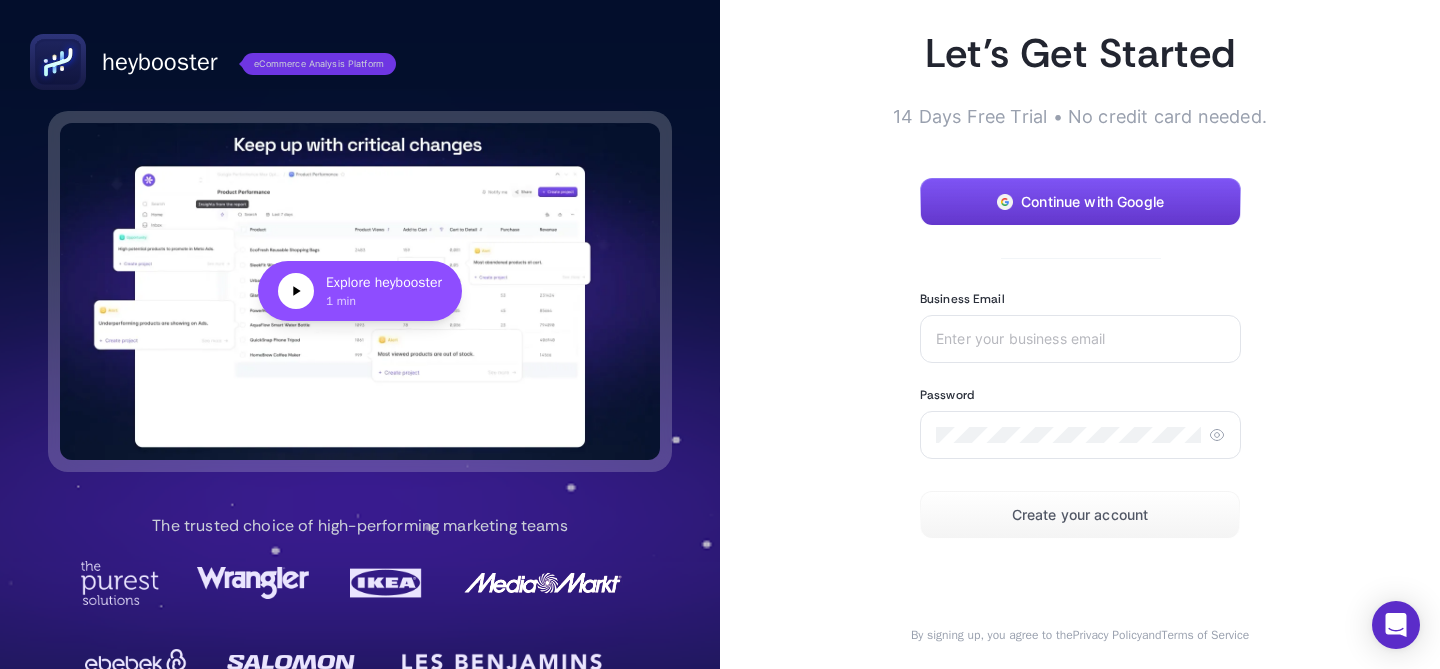 click 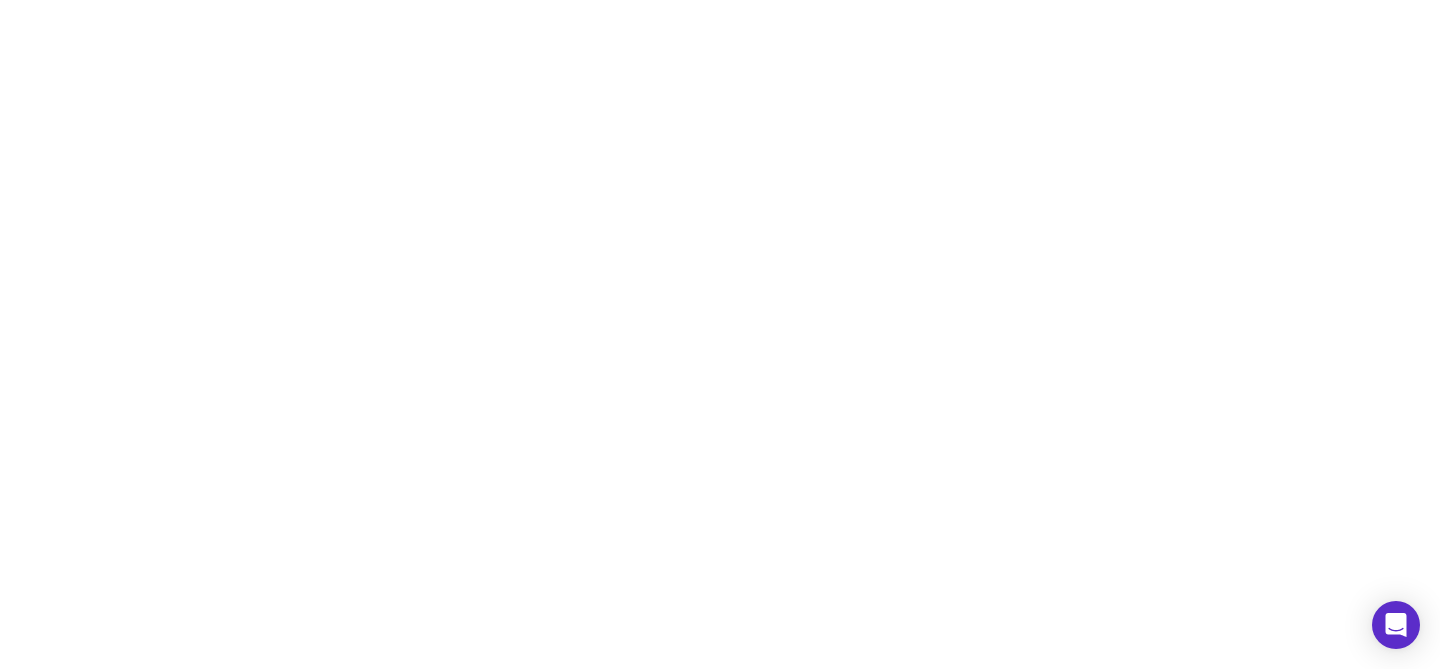 scroll, scrollTop: 0, scrollLeft: 0, axis: both 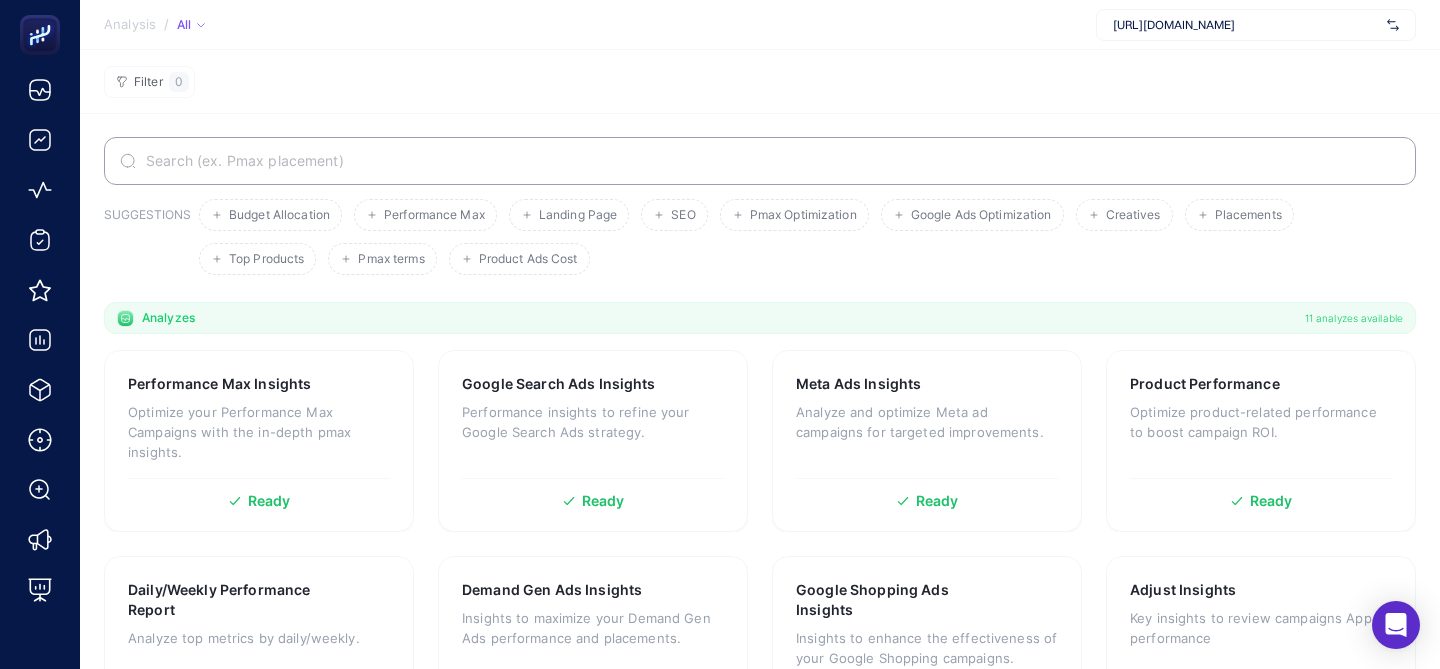 click on "[URL][DOMAIN_NAME]" at bounding box center (1246, 25) 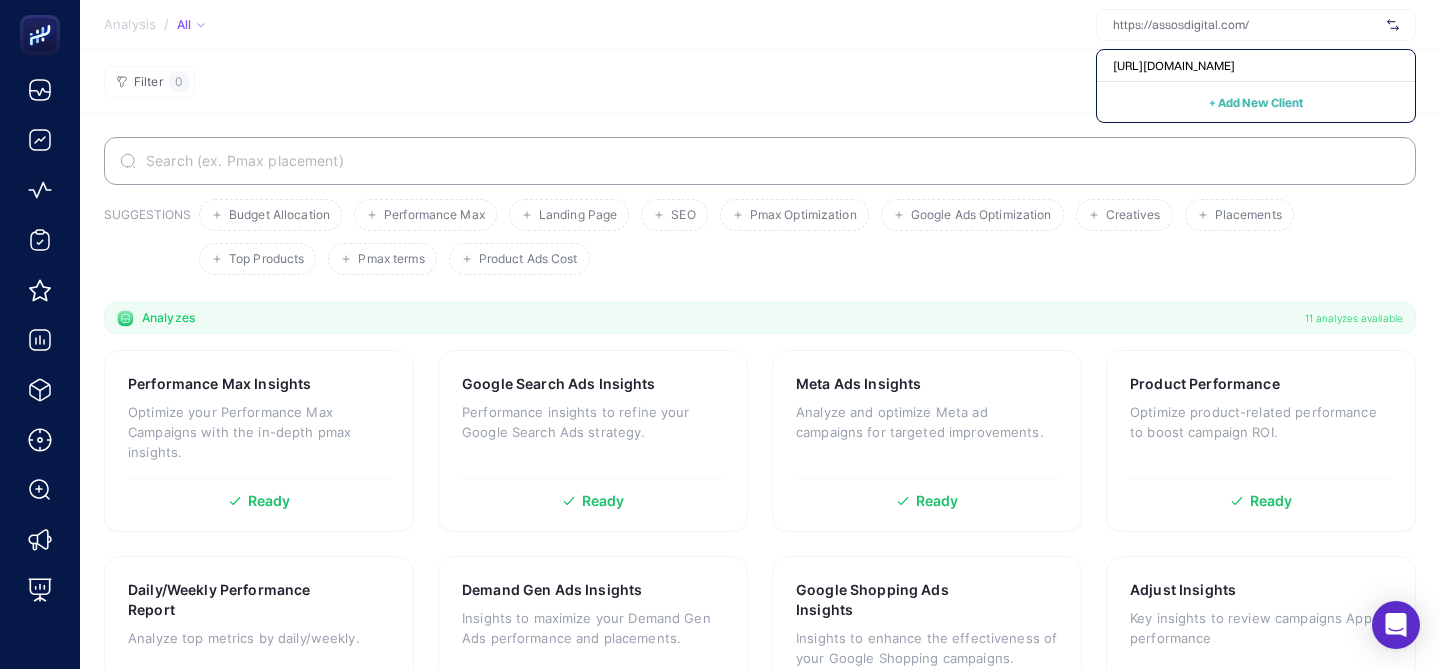 click on "Filter  0" 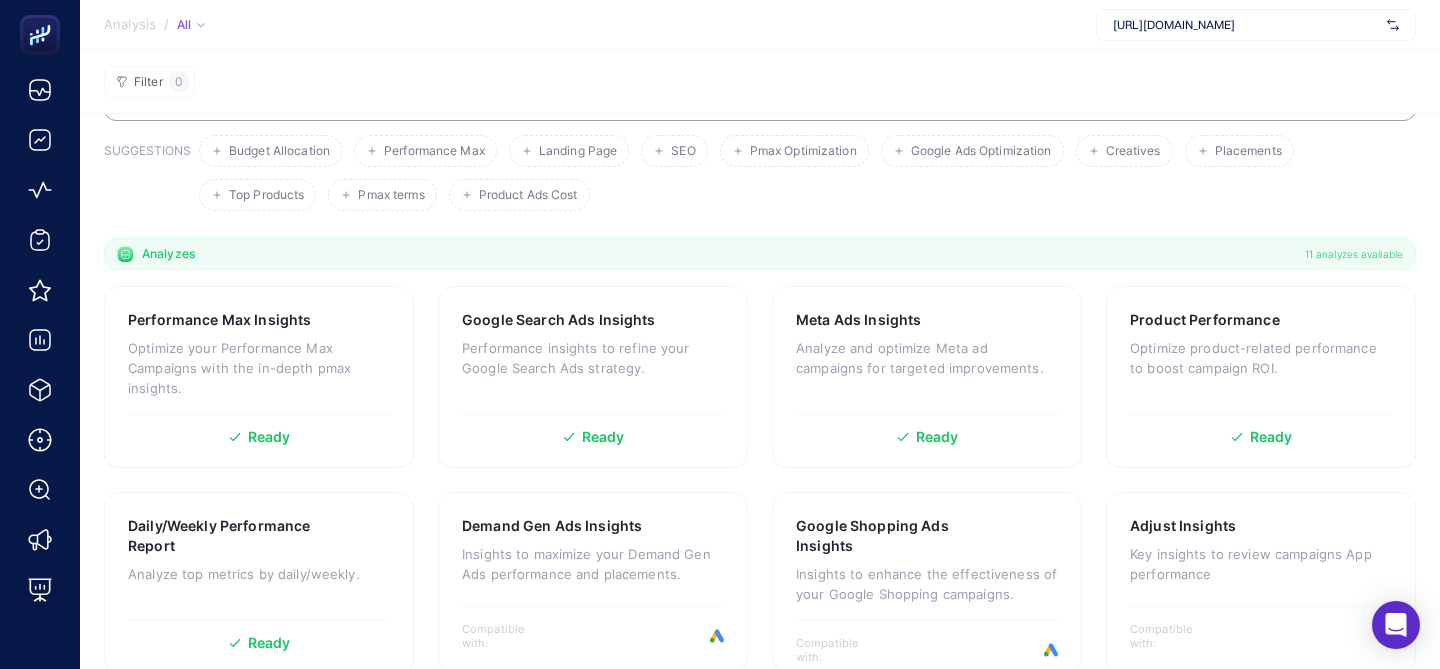 scroll, scrollTop: 0, scrollLeft: 0, axis: both 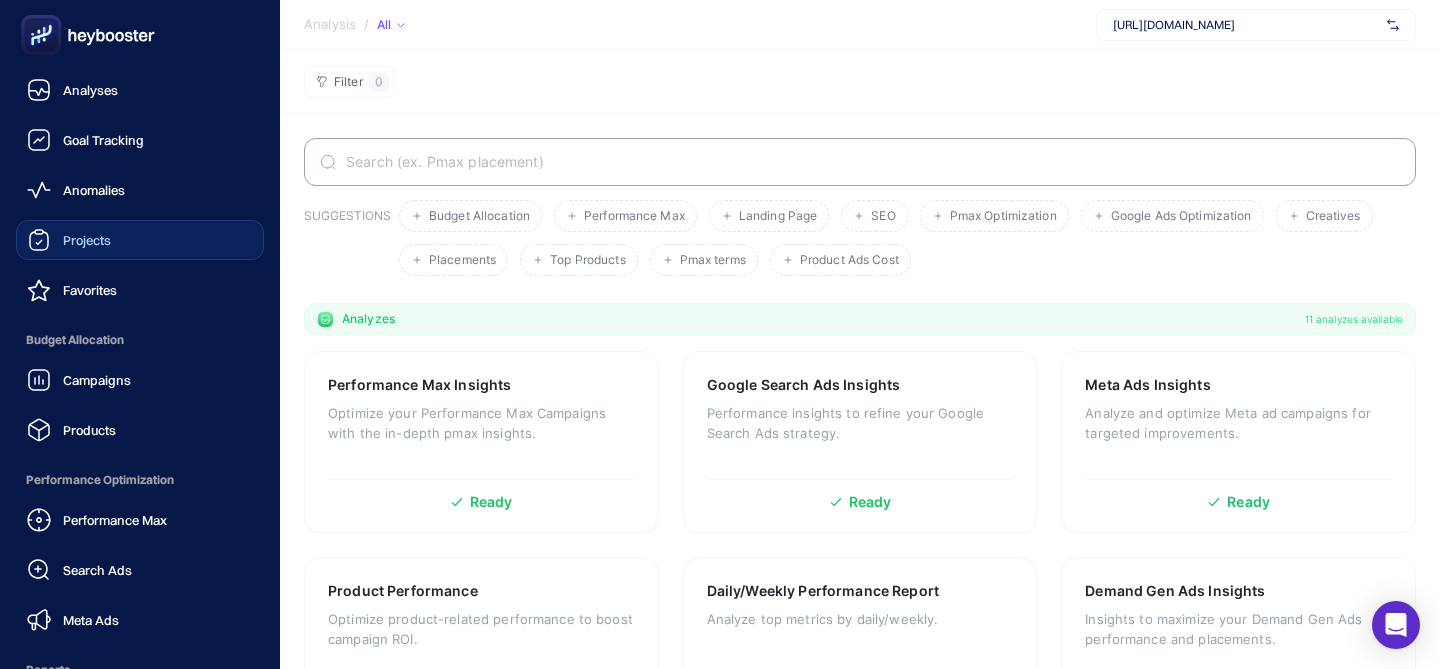 click on "Projects" at bounding box center (140, 240) 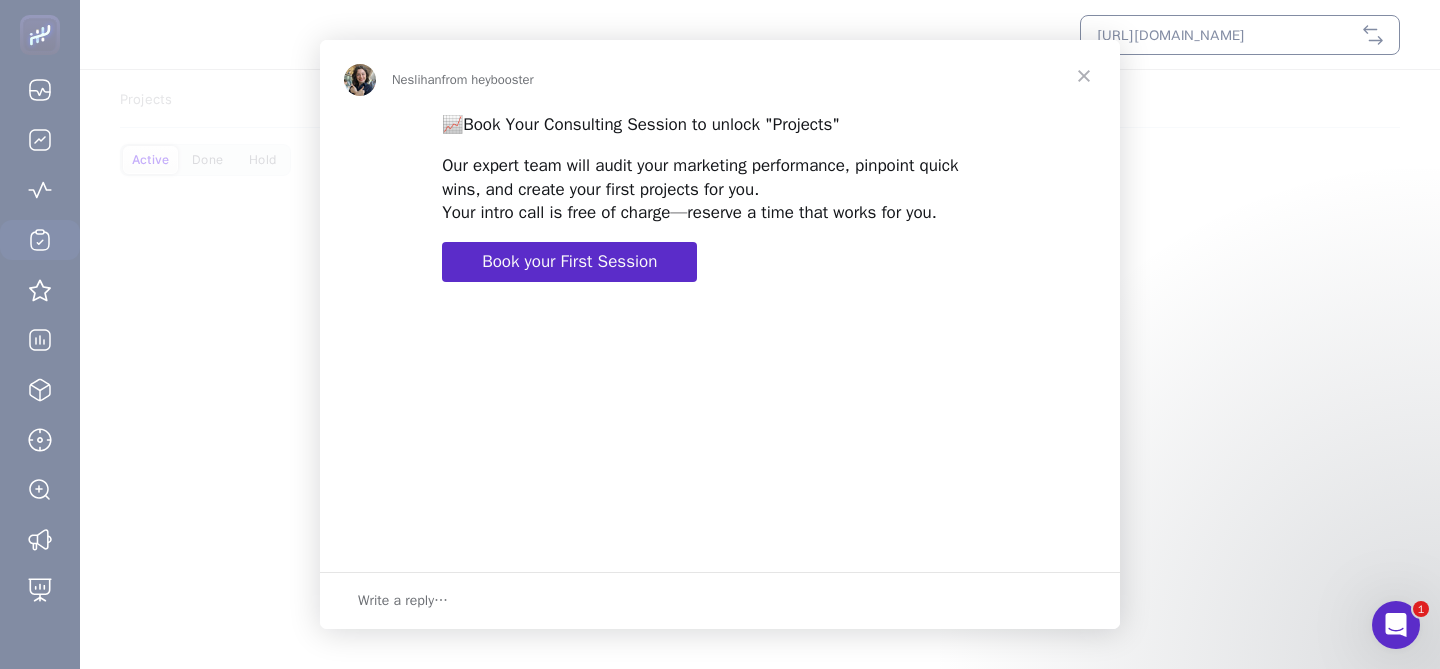 scroll, scrollTop: 0, scrollLeft: 0, axis: both 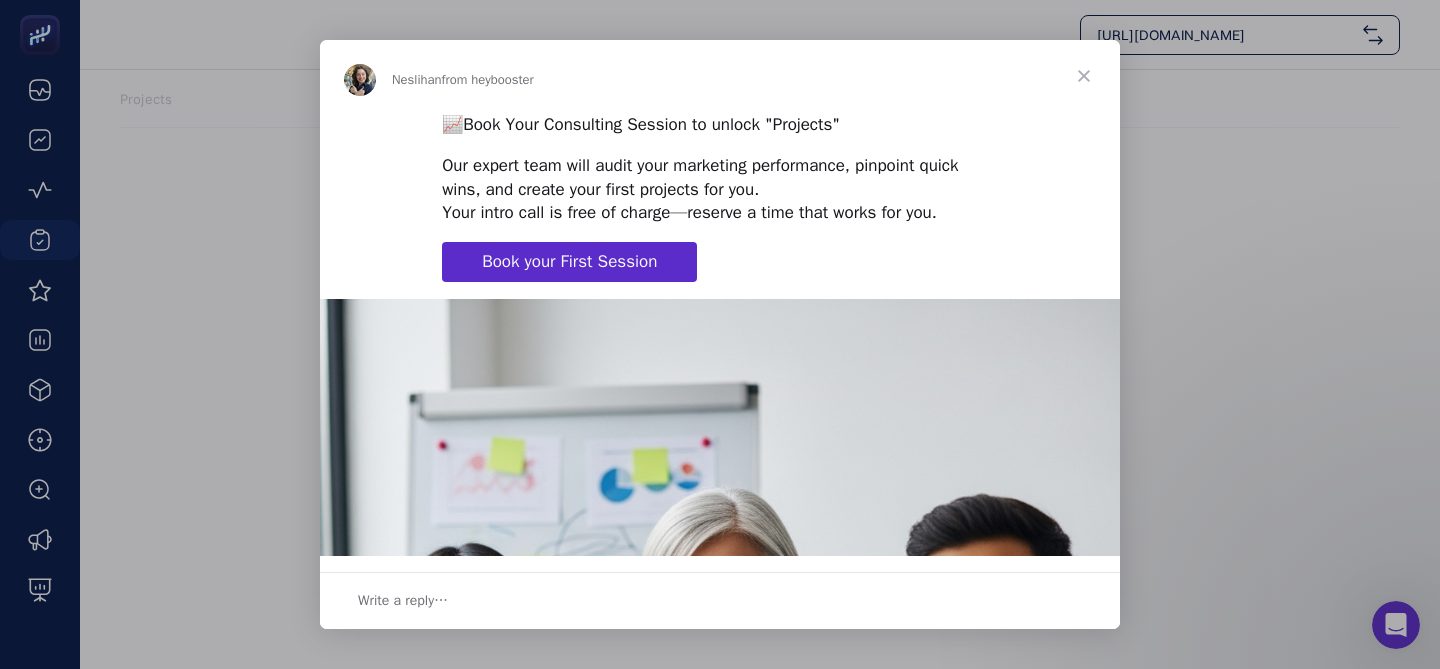 click at bounding box center (1084, 76) 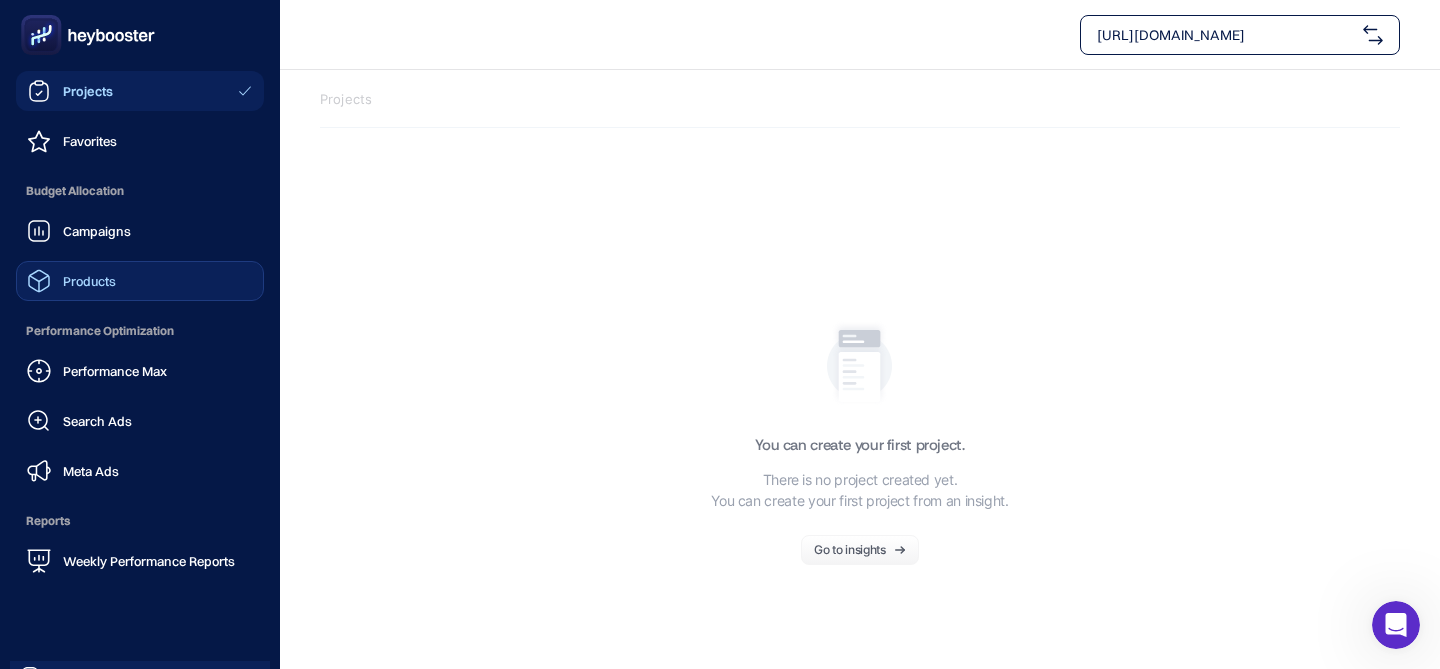 scroll, scrollTop: 0, scrollLeft: 0, axis: both 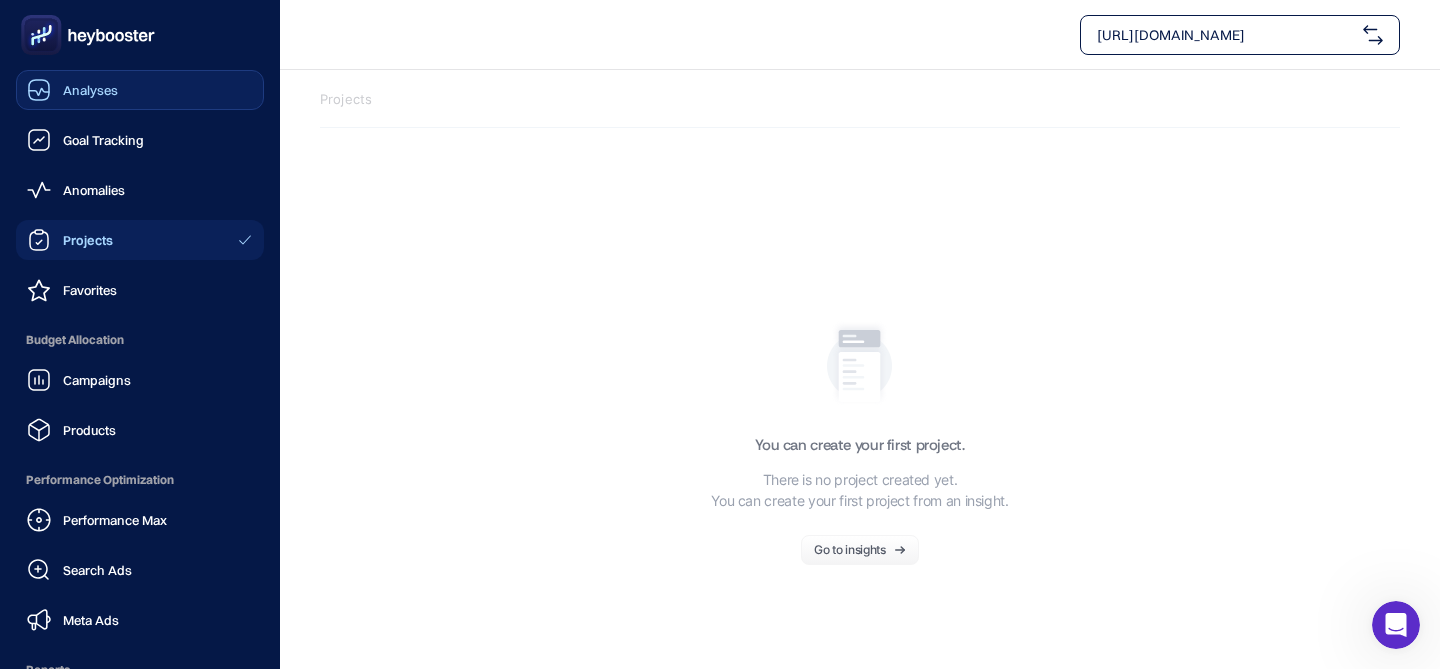 click on "Analyses" at bounding box center (140, 90) 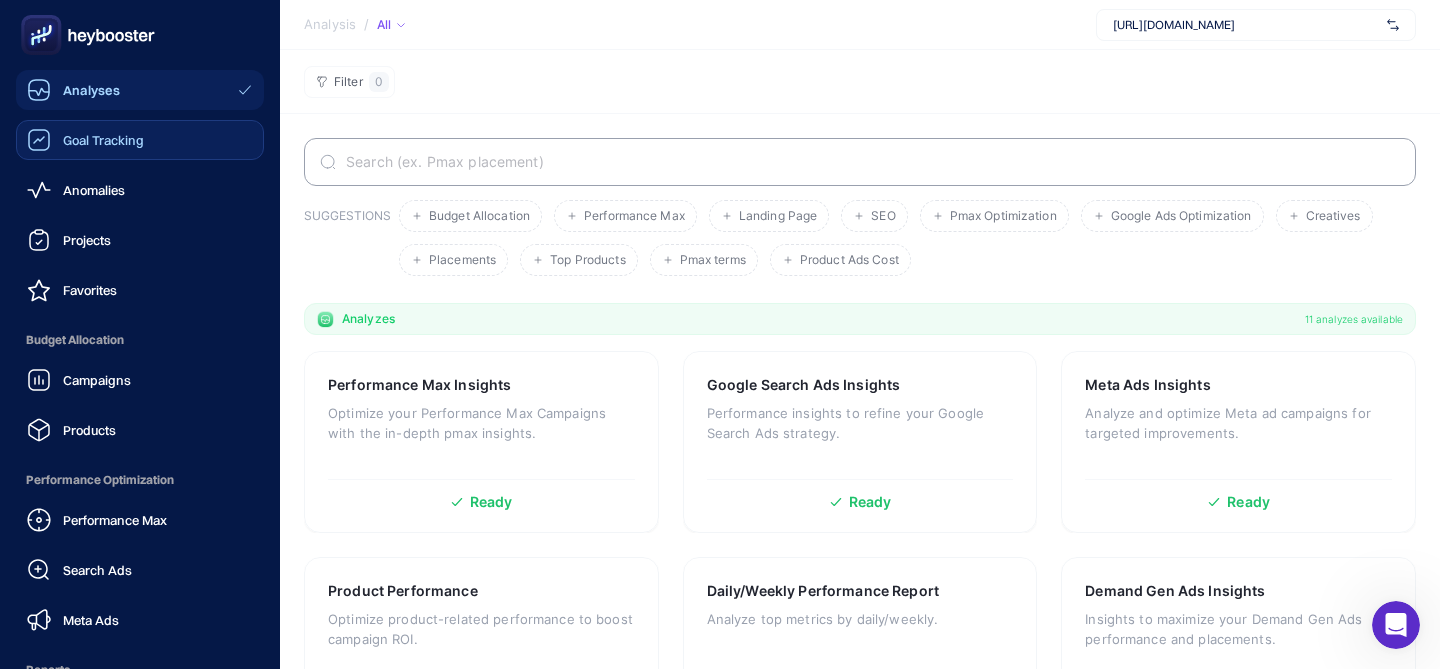 click on "Goal Tracking" at bounding box center [140, 140] 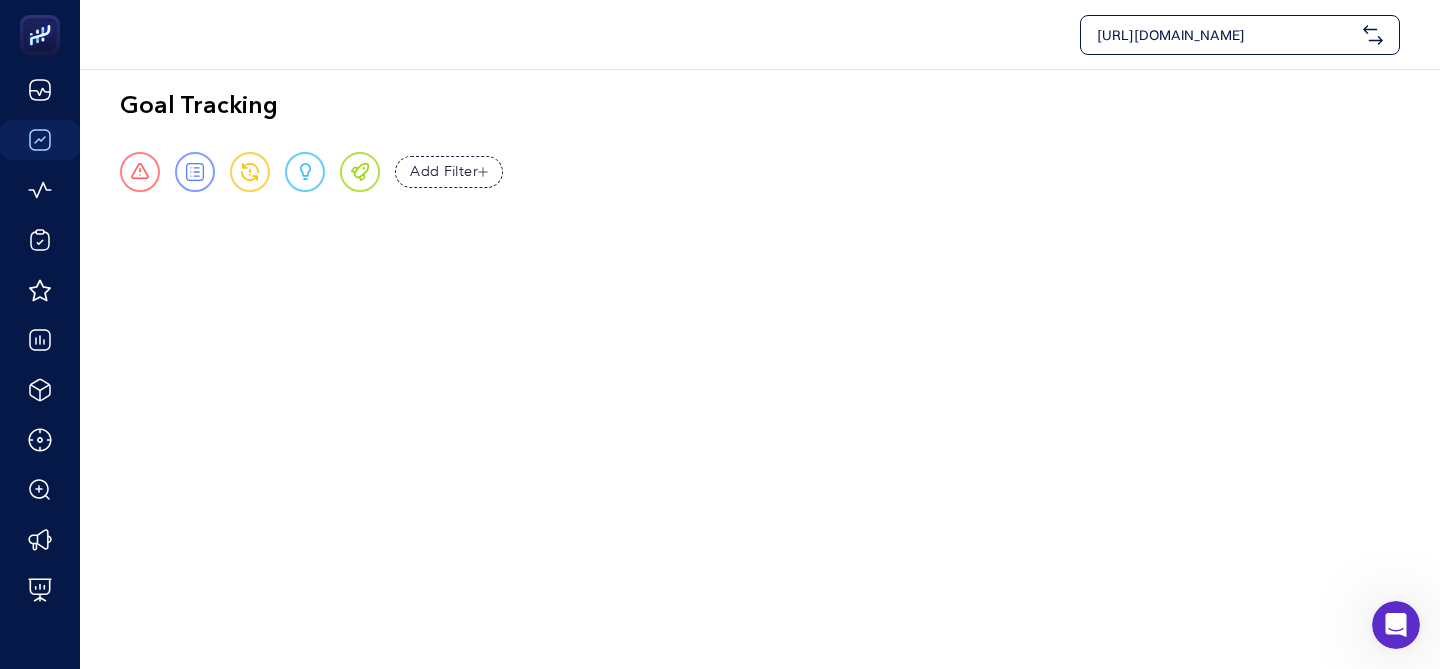 click on "[URL][DOMAIN_NAME]" at bounding box center [1226, 35] 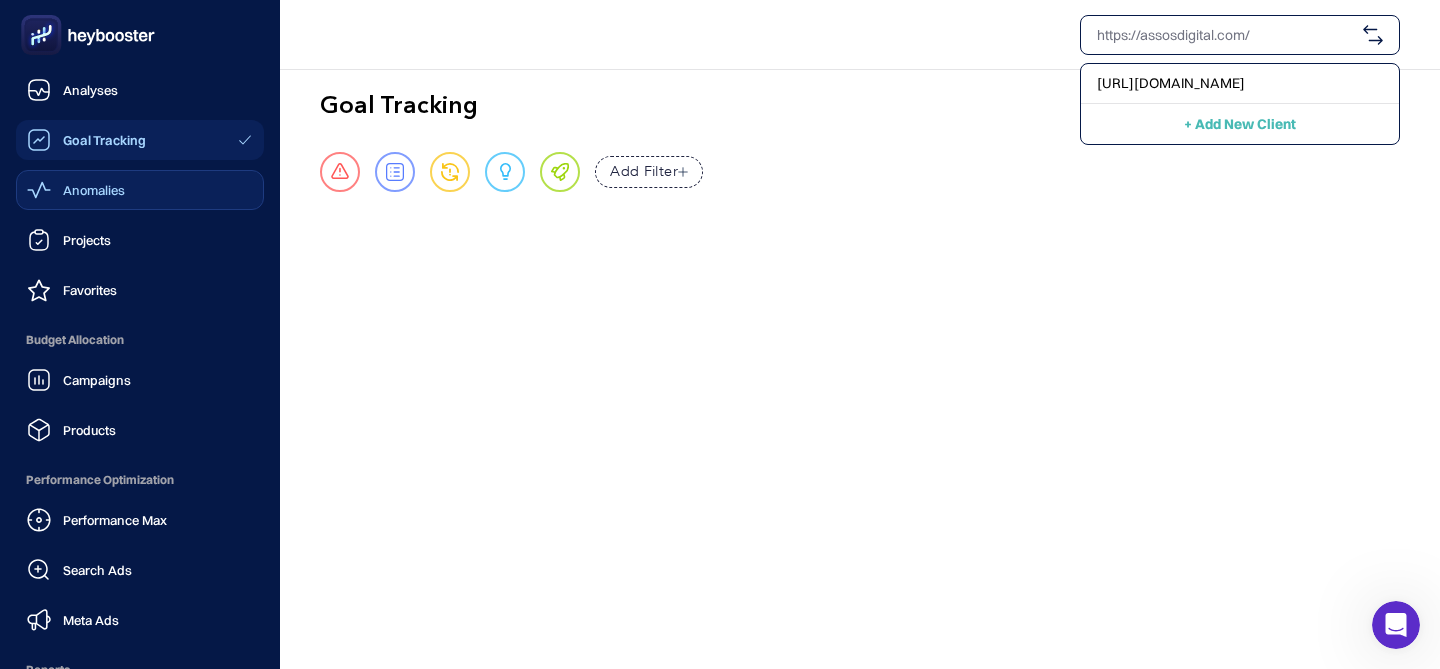 click on "Anomalies" at bounding box center (76, 190) 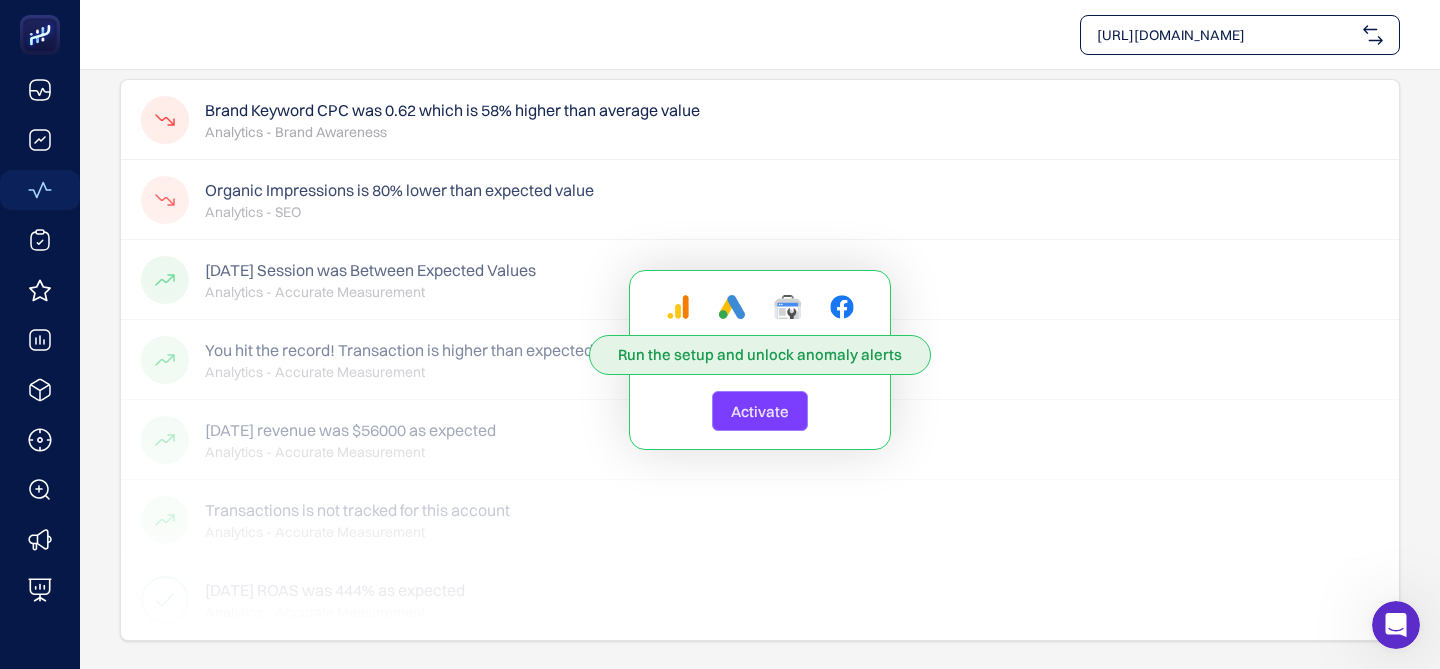 scroll, scrollTop: 0, scrollLeft: 0, axis: both 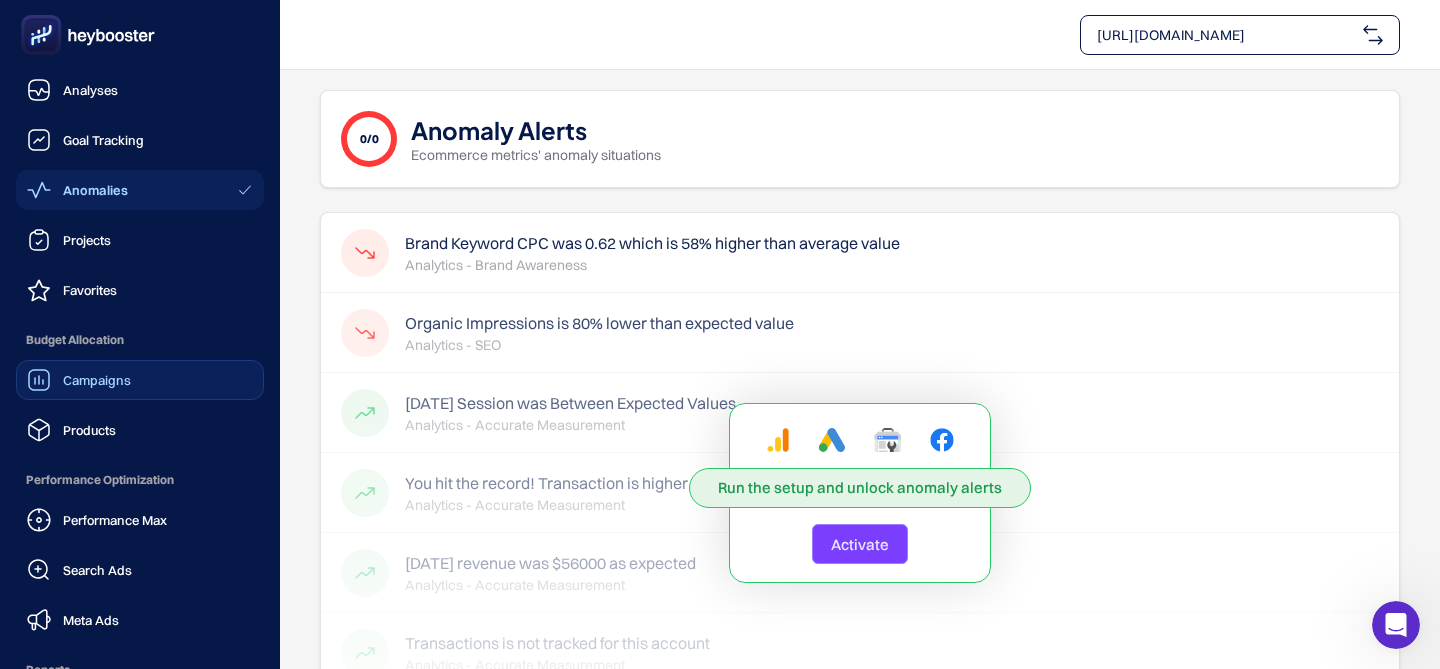 click on "Campaigns" at bounding box center (79, 380) 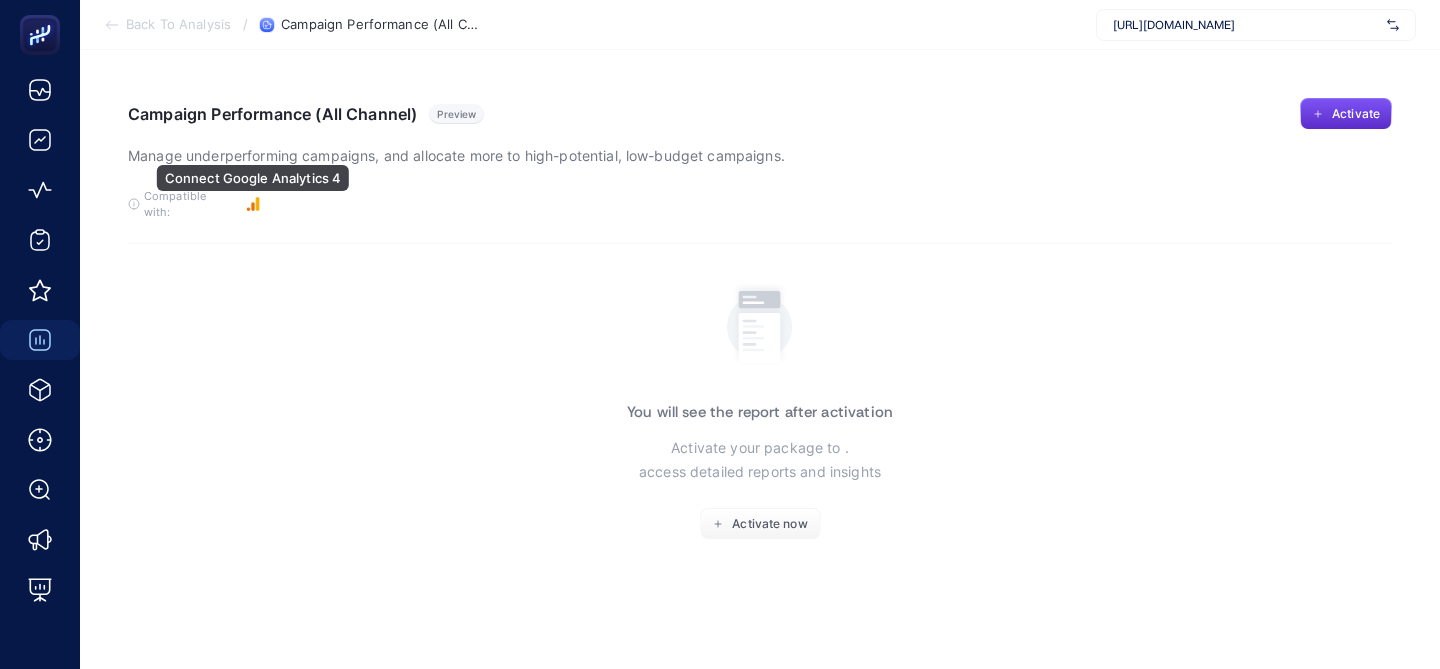 click 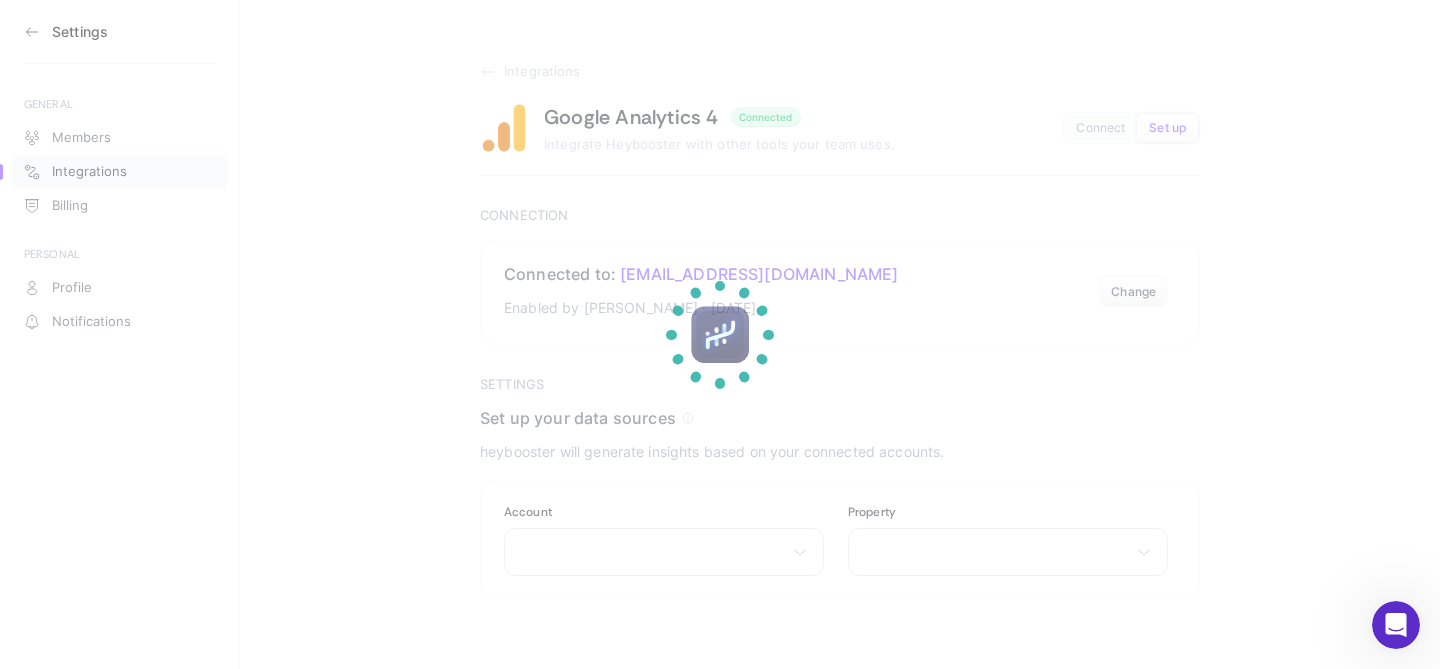 scroll, scrollTop: 0, scrollLeft: 0, axis: both 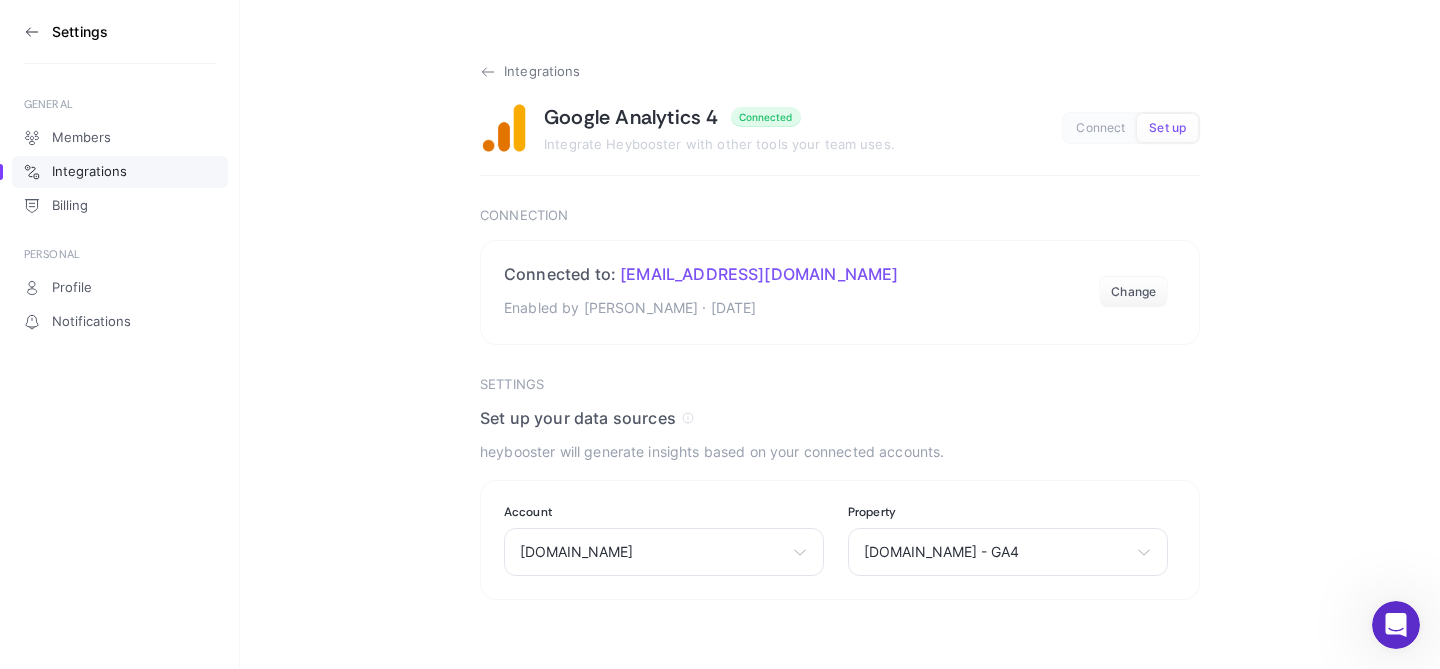 click 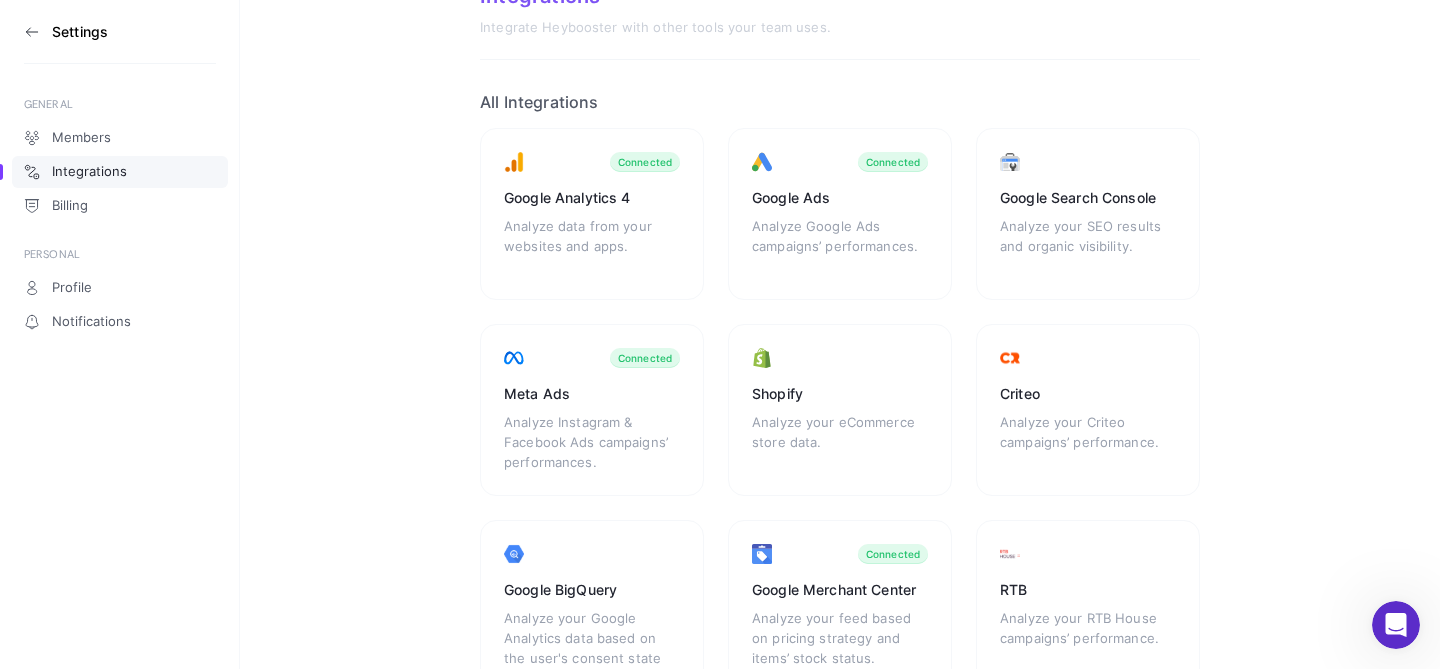 scroll, scrollTop: 0, scrollLeft: 0, axis: both 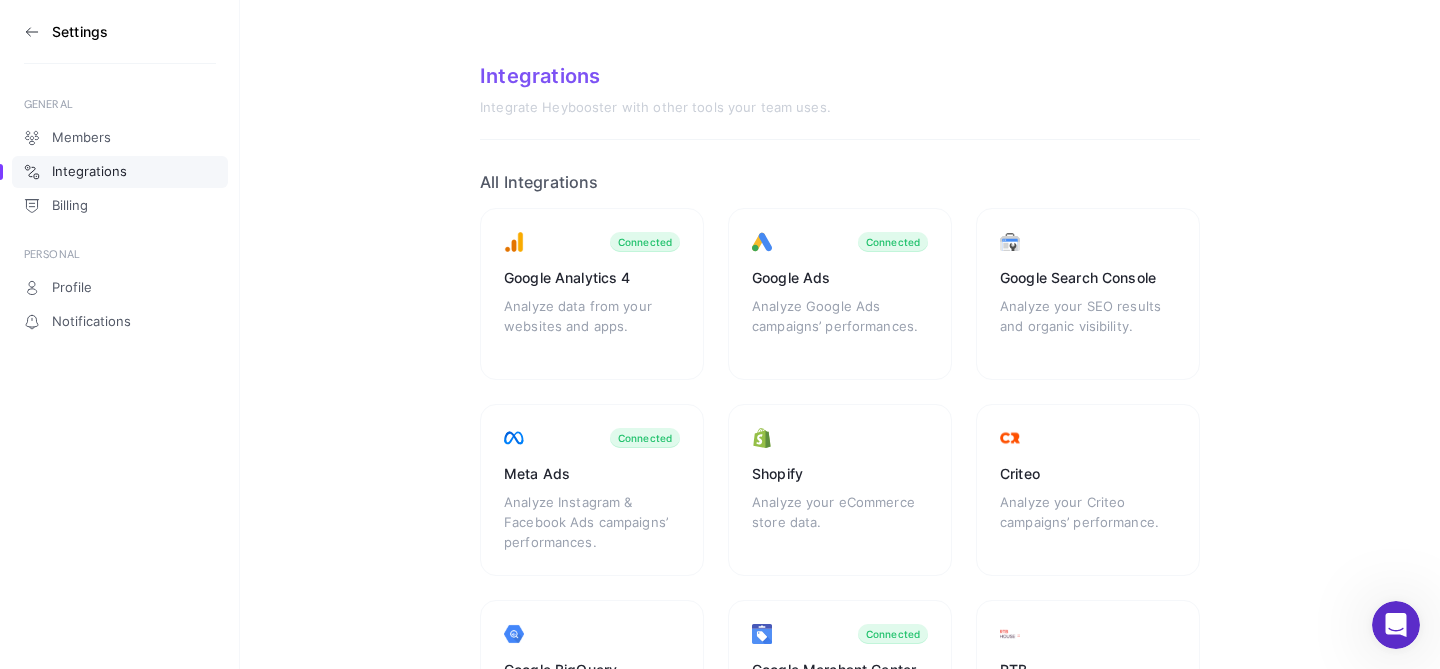 click 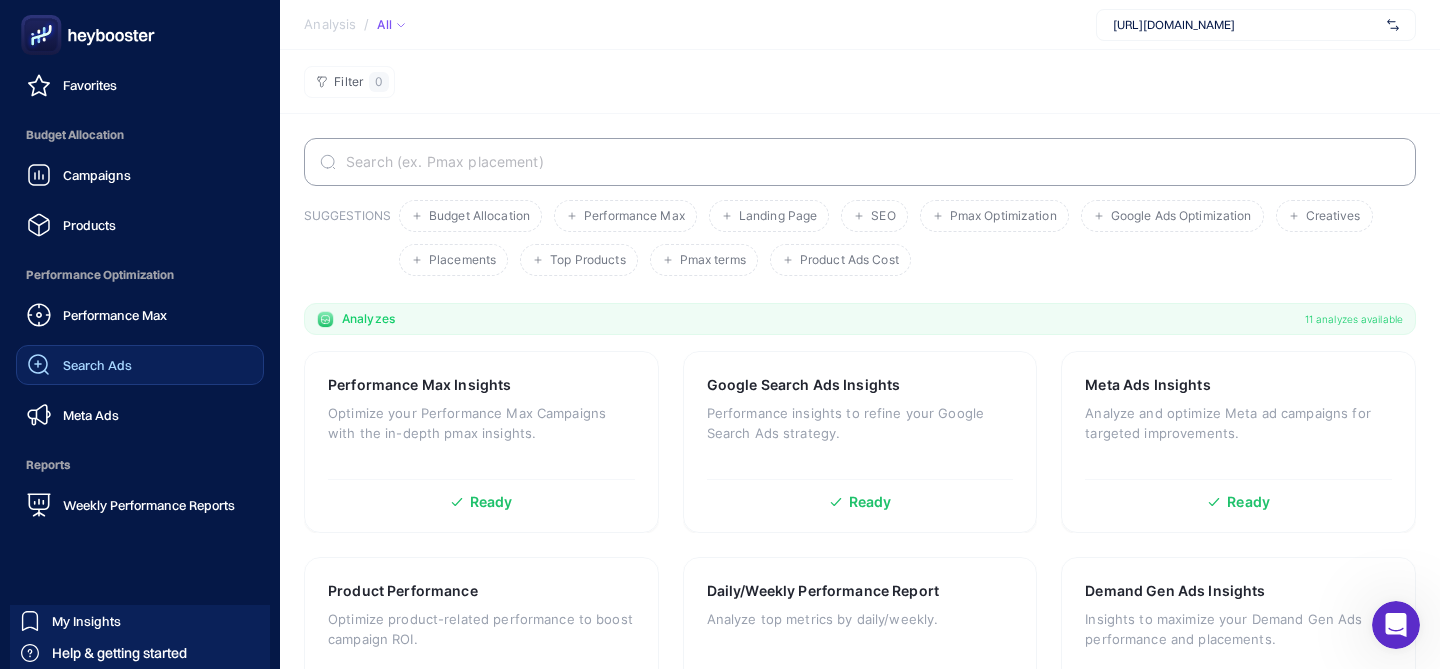scroll, scrollTop: 215, scrollLeft: 0, axis: vertical 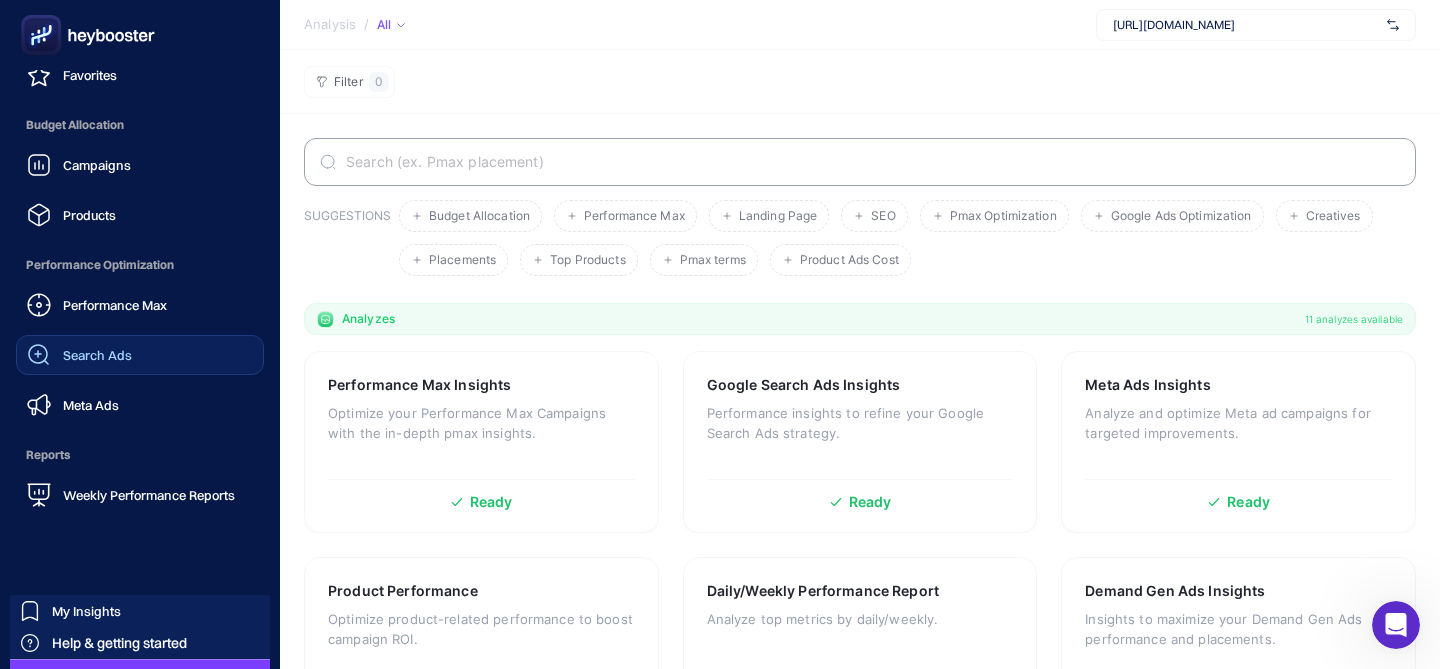 click on "Search Ads" 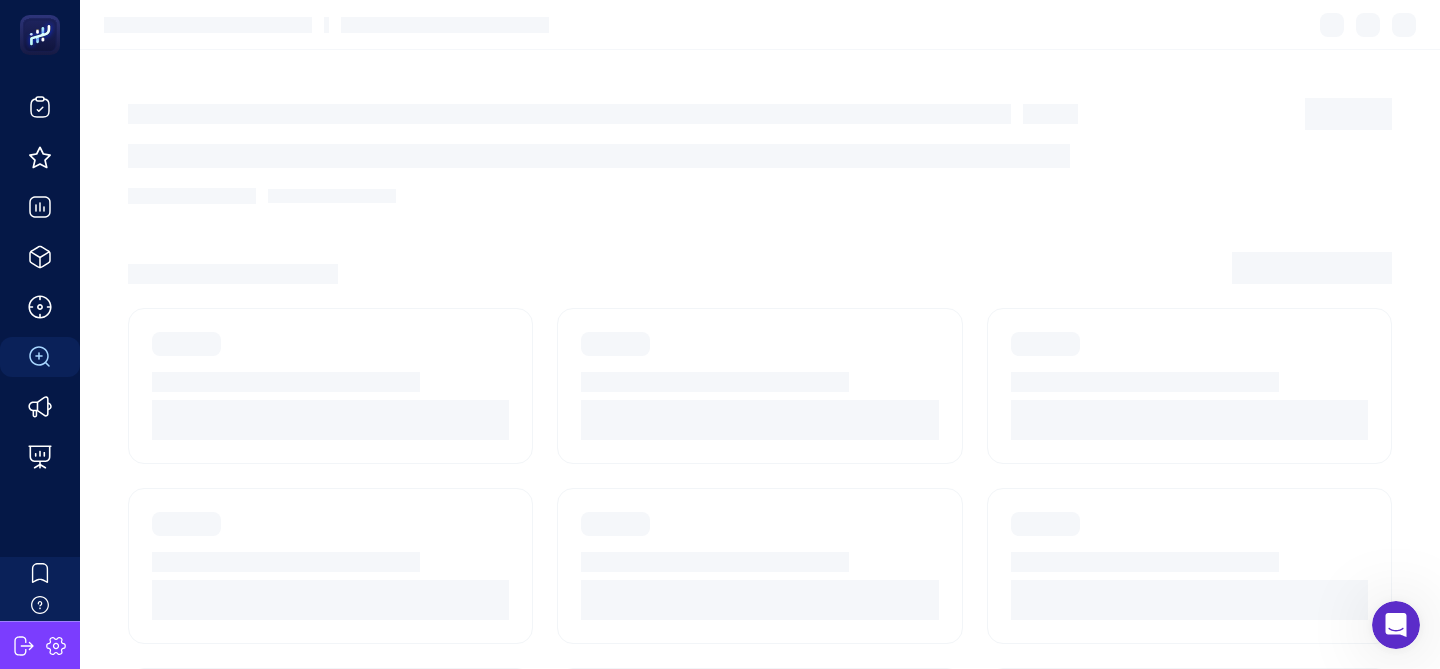 scroll, scrollTop: 133, scrollLeft: 0, axis: vertical 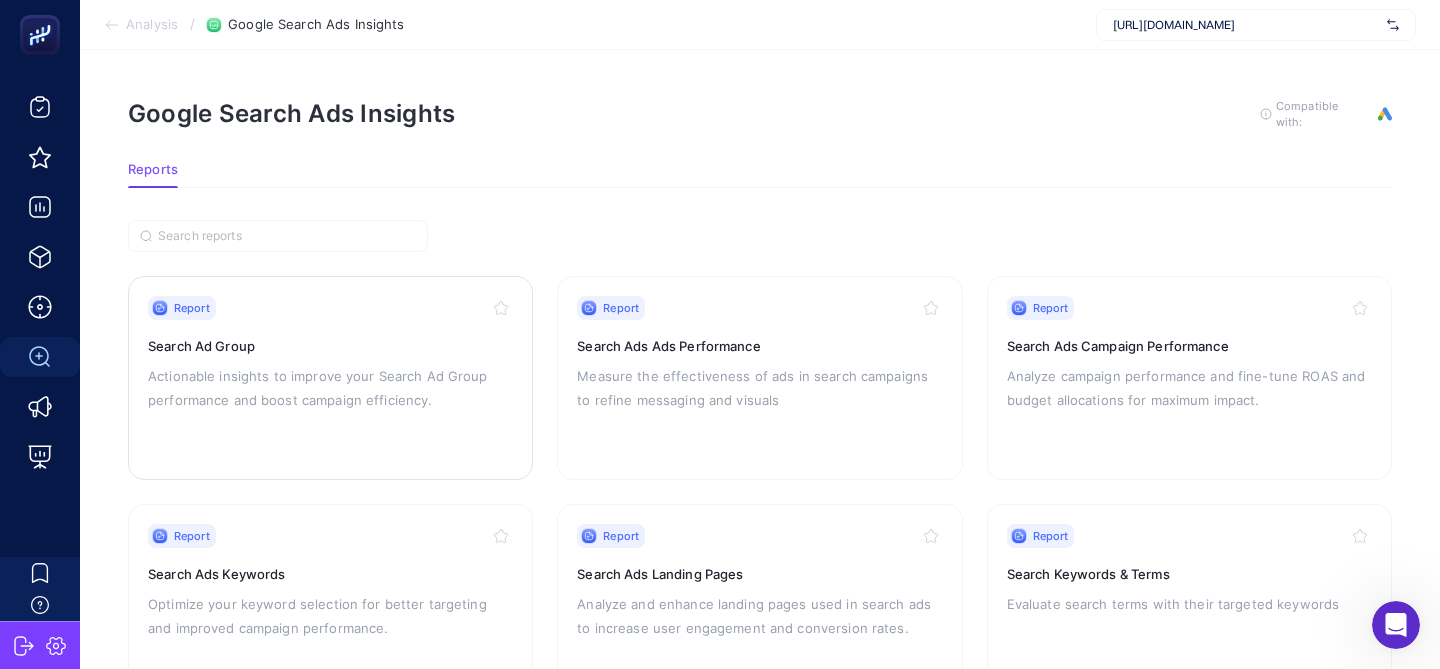 click on "Actionable insights to improve your Search Ad Group performance and boost campaign efficiency." at bounding box center [330, 388] 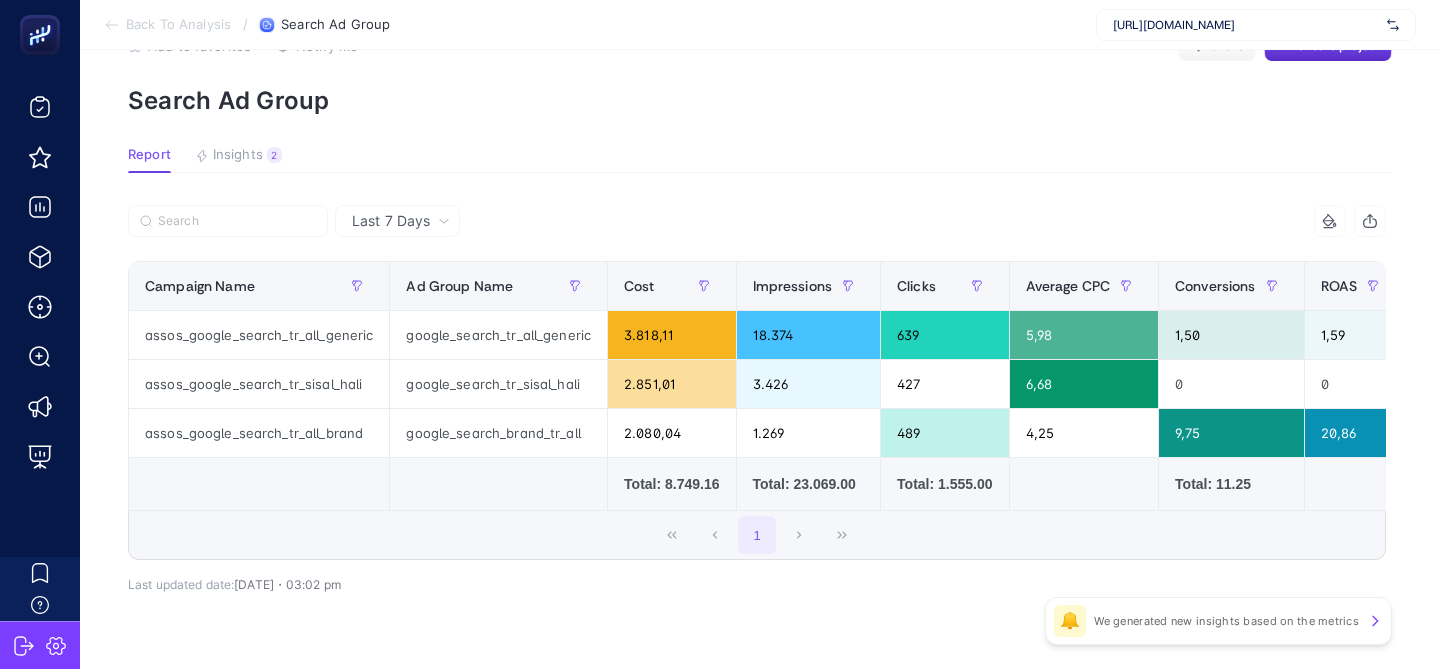 scroll, scrollTop: 64, scrollLeft: 0, axis: vertical 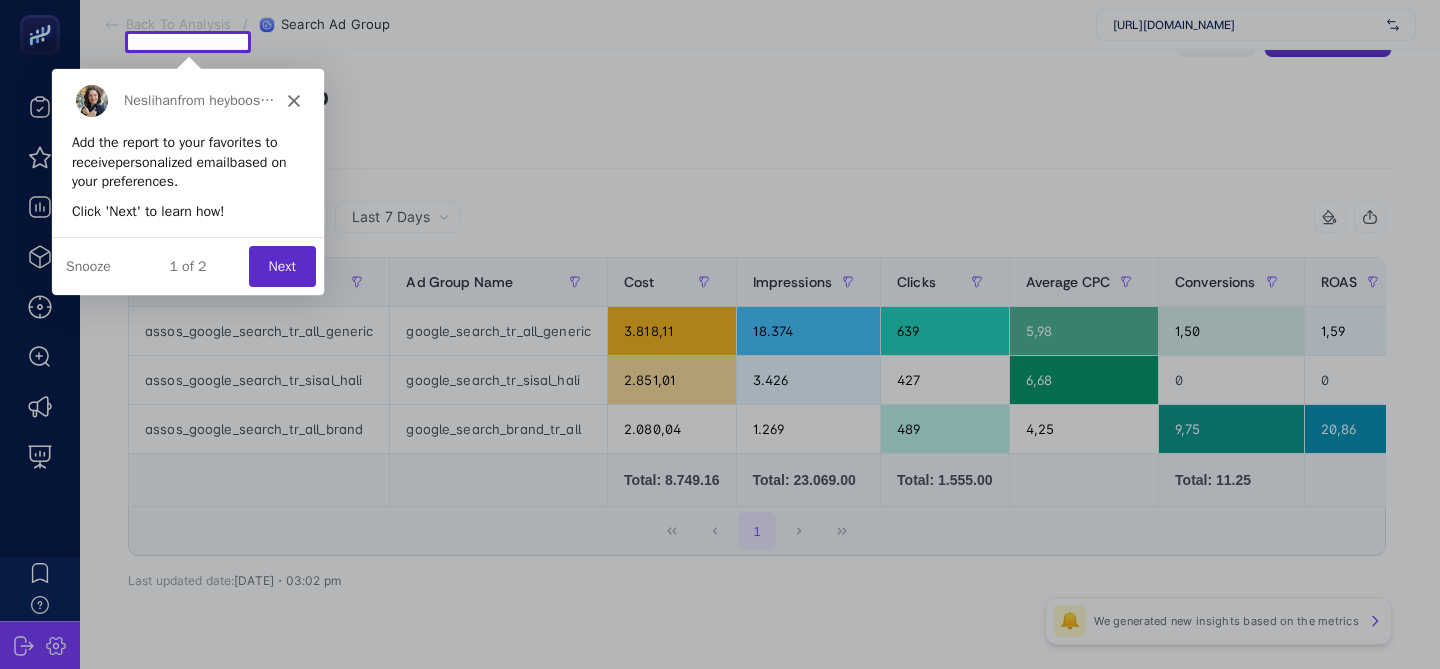 click 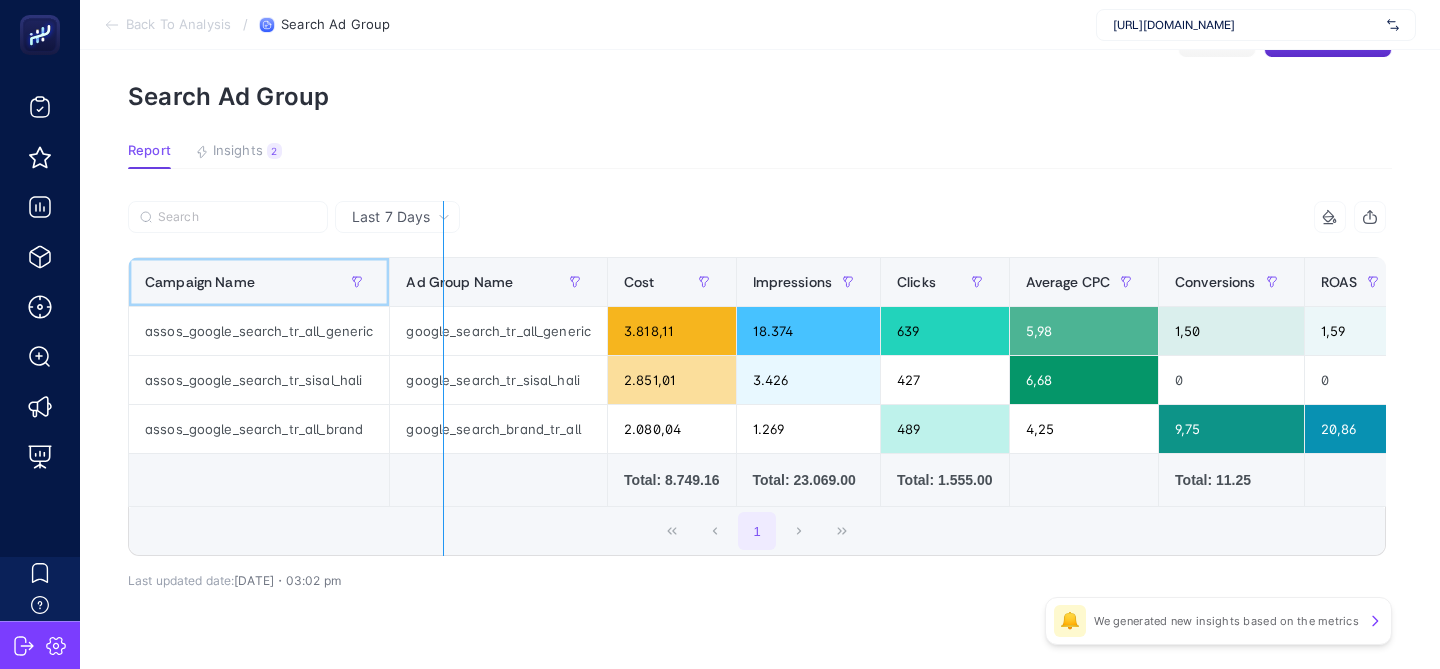 drag, startPoint x: 384, startPoint y: 295, endPoint x: 443, endPoint y: 293, distance: 59.03389 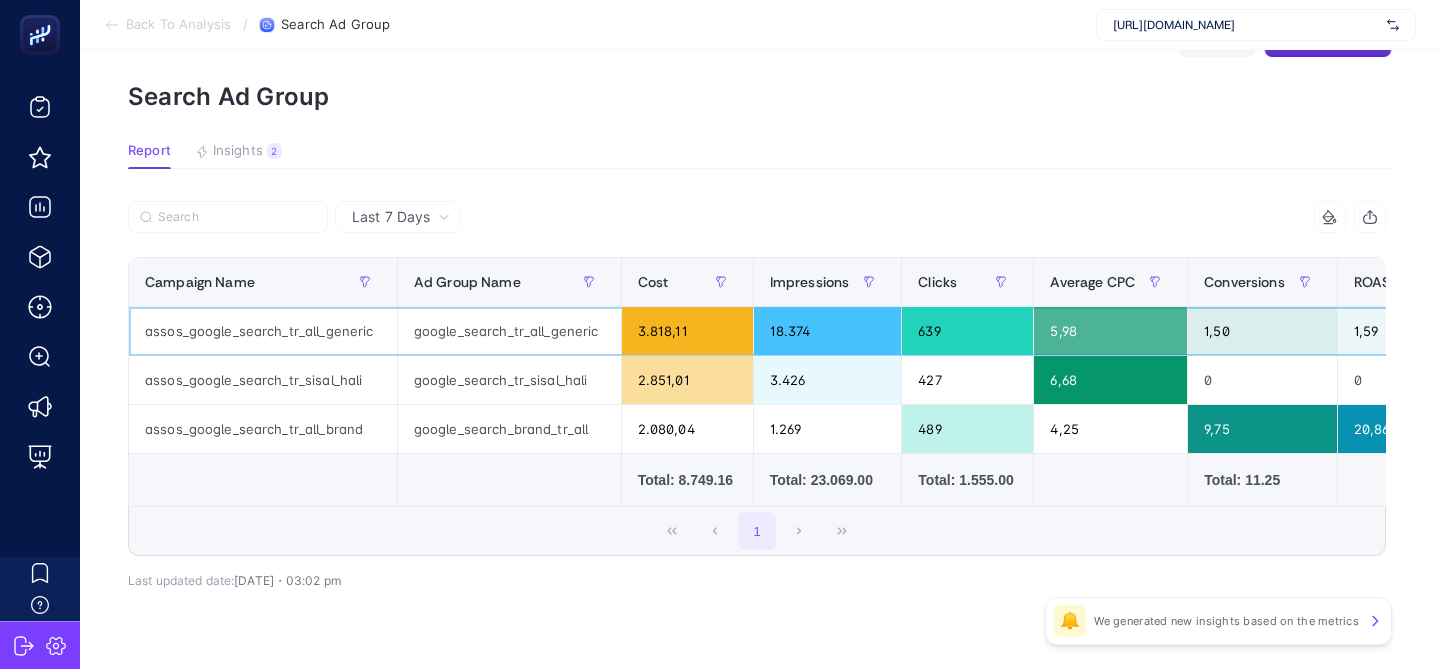 click on "3.818,11" 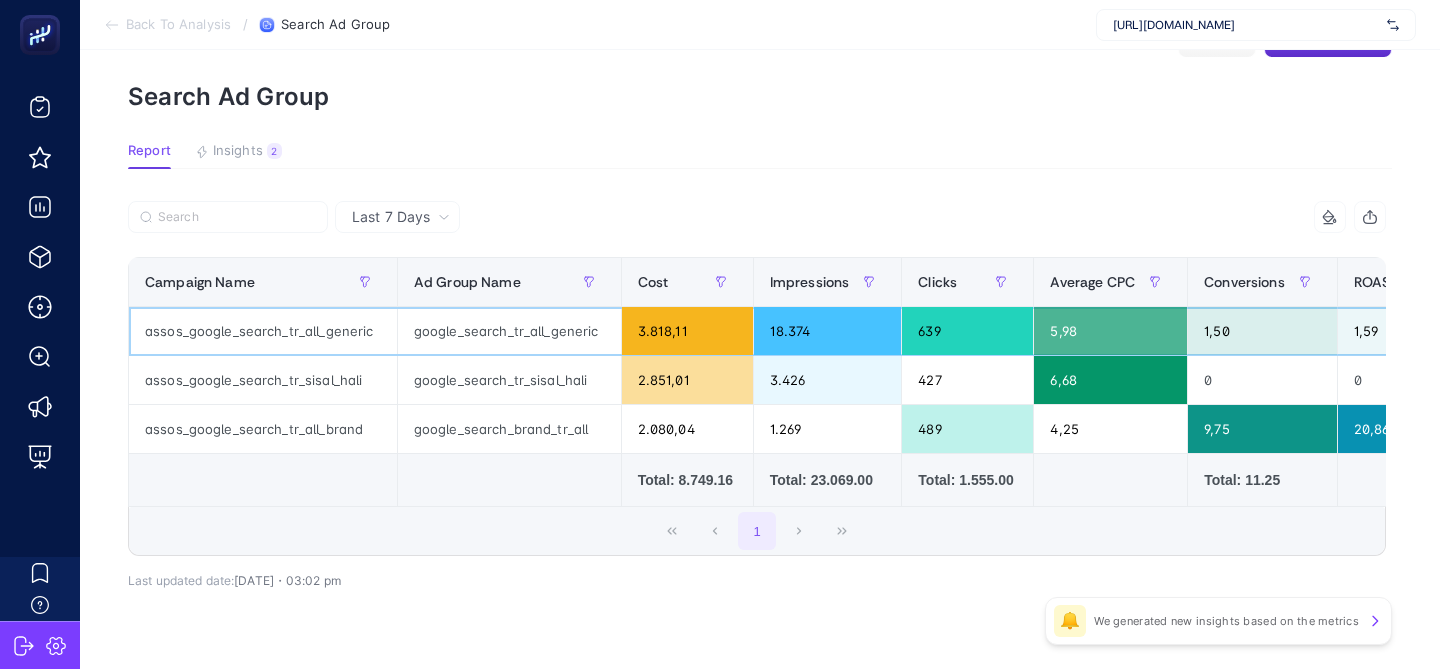 click on "3.818,11" 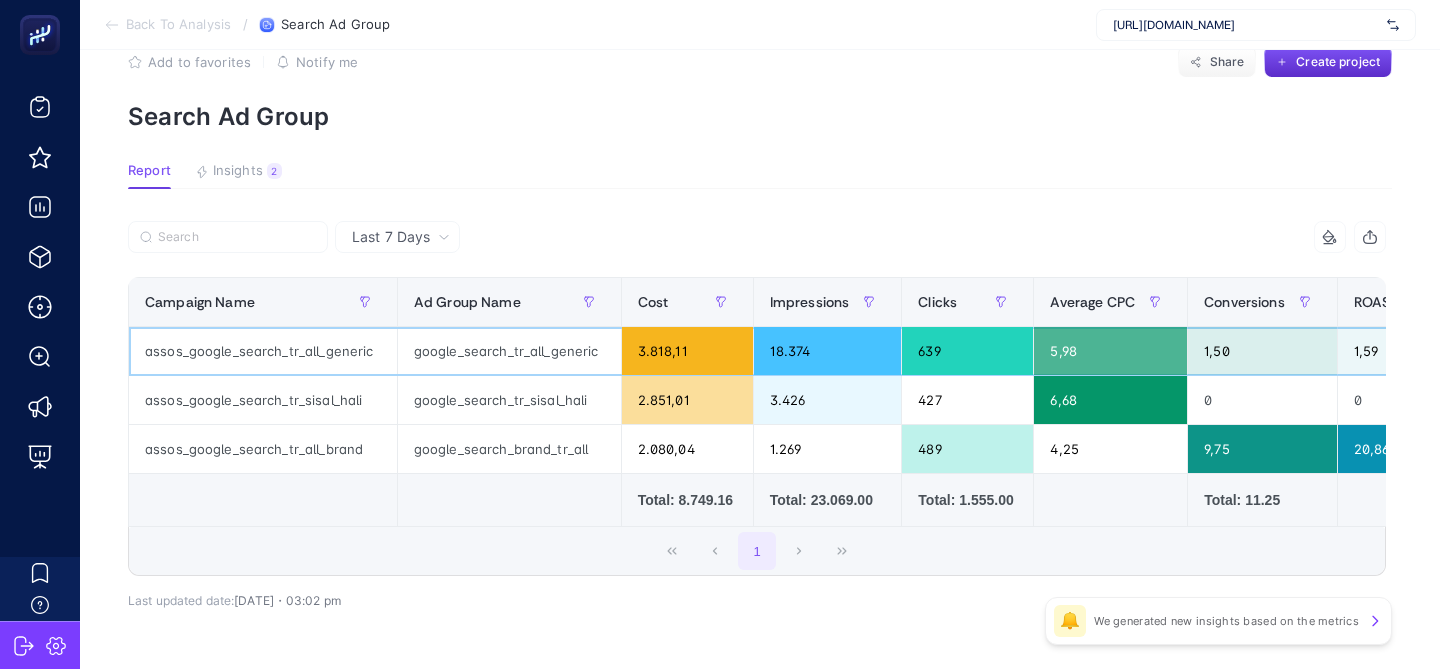 scroll, scrollTop: 43, scrollLeft: 0, axis: vertical 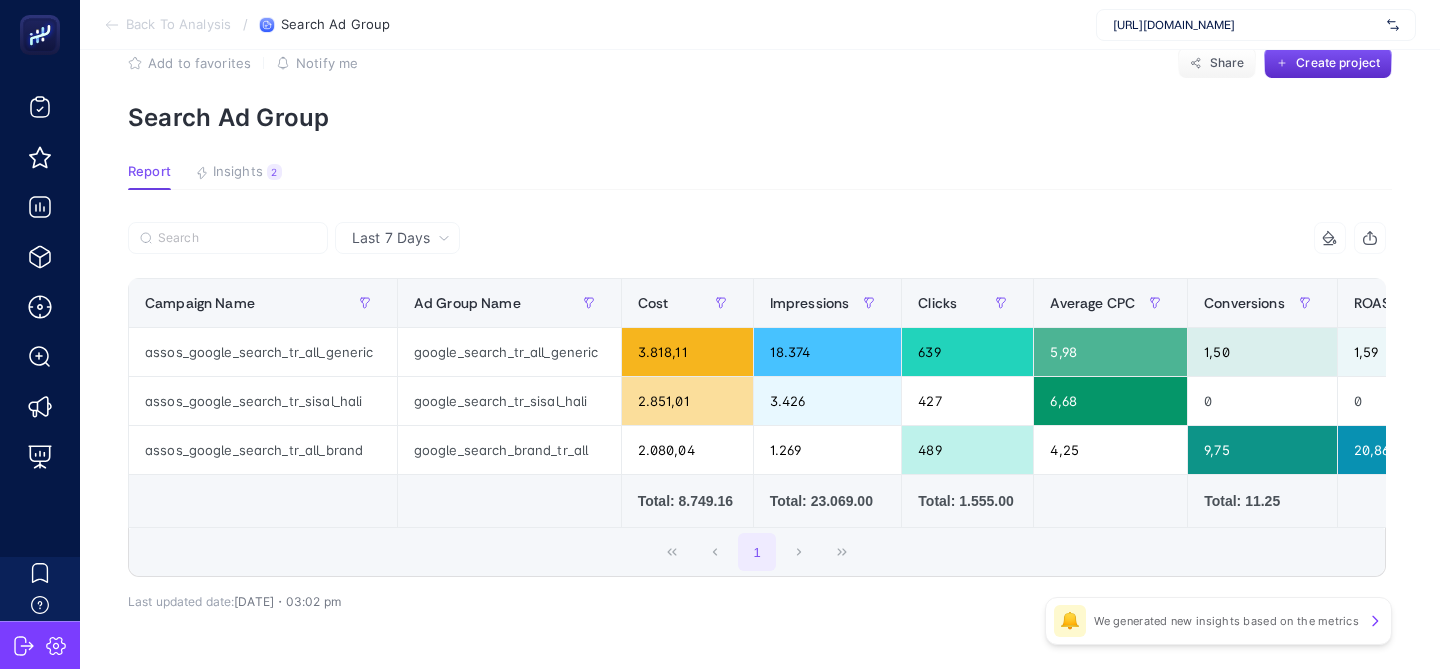 click on "Last 7 Days" at bounding box center (401, 238) 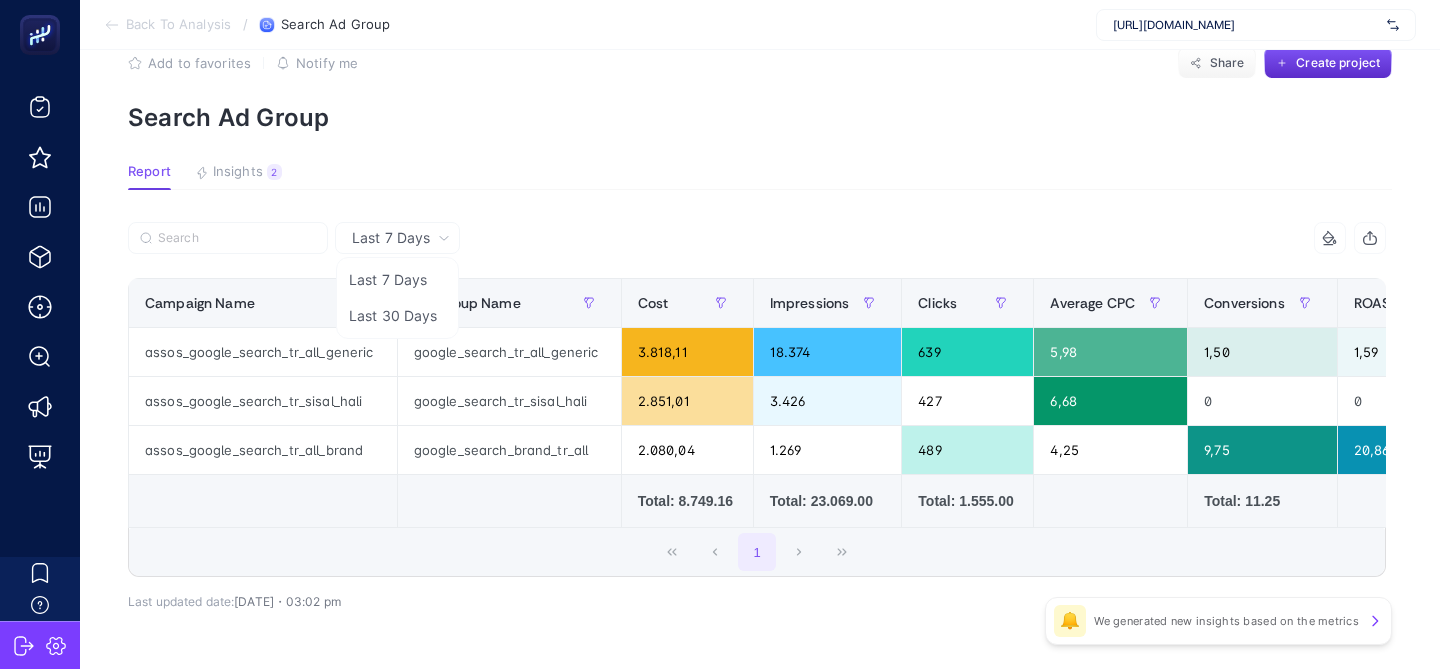 click on "Add to favorites false Notify me Share Create project Search Ad Group Report Insights 2 Last 7 Days Last 7 Days Last 30 Days 9 items selected Campaign Name Ad Group Name Cost Impressions Clicks Average CPC Conversions ROAS Search Impression Share Search Rank Lost Impression Share Search Budget Lost Top Impression Share 11 items selected + assos_google_search_tr_all_generic google_search_tr_all_generic 3.818,11 18.374 639 5,98 1,50 1,59 0,10 0,88 0,07 assos_google_search_tr_sisal_hali google_search_tr_sisal_hali 2.851,01 3.426 427 6,68 0 0 0,38 0,15 0,48 assos_google_search_tr_all_brand google_search_brand_tr_all 2.080,04 1.269 489 4,25 9,75 20,86 0,96 0,04 0     Total: 8.749.16   Total: 23.069.00   Total: 1.555.00     Total: 11.25             1 9 items selected Campaign Name Ad Group Name Cost Impressions Clicks Average CPC Conversions ROAS Search Impression Share Search Rank Lost Impression Share Search Budget Lost Top Impression Share 11 items selected + assos_google_search_tr_all_generic 17.758,88 85.116 2" 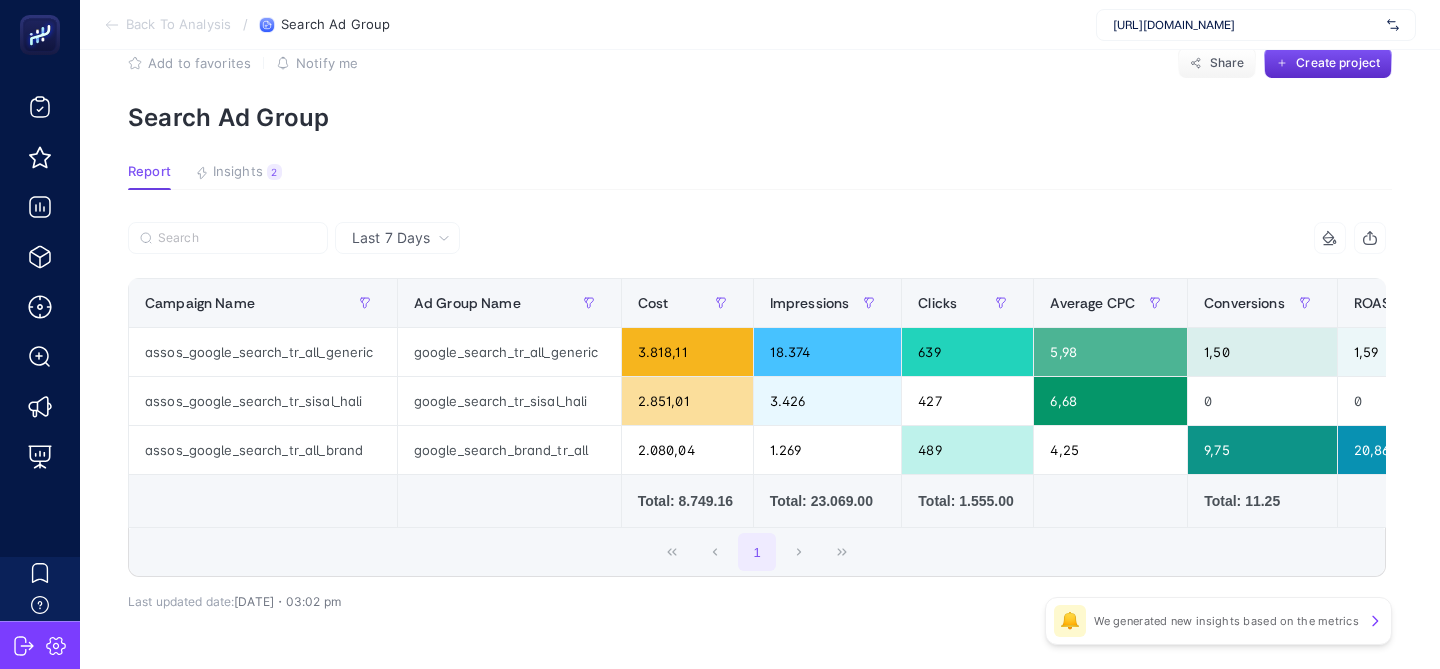 click on "Insights" at bounding box center (238, 172) 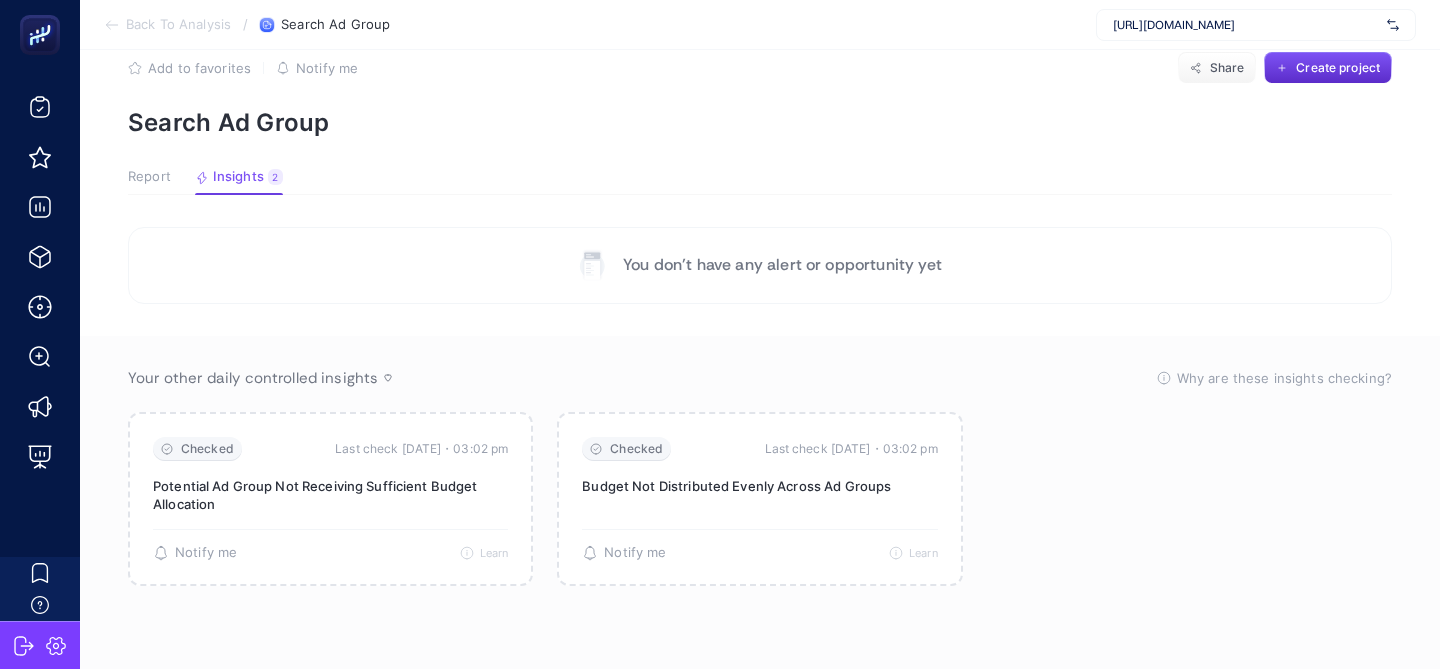 scroll, scrollTop: 20, scrollLeft: 0, axis: vertical 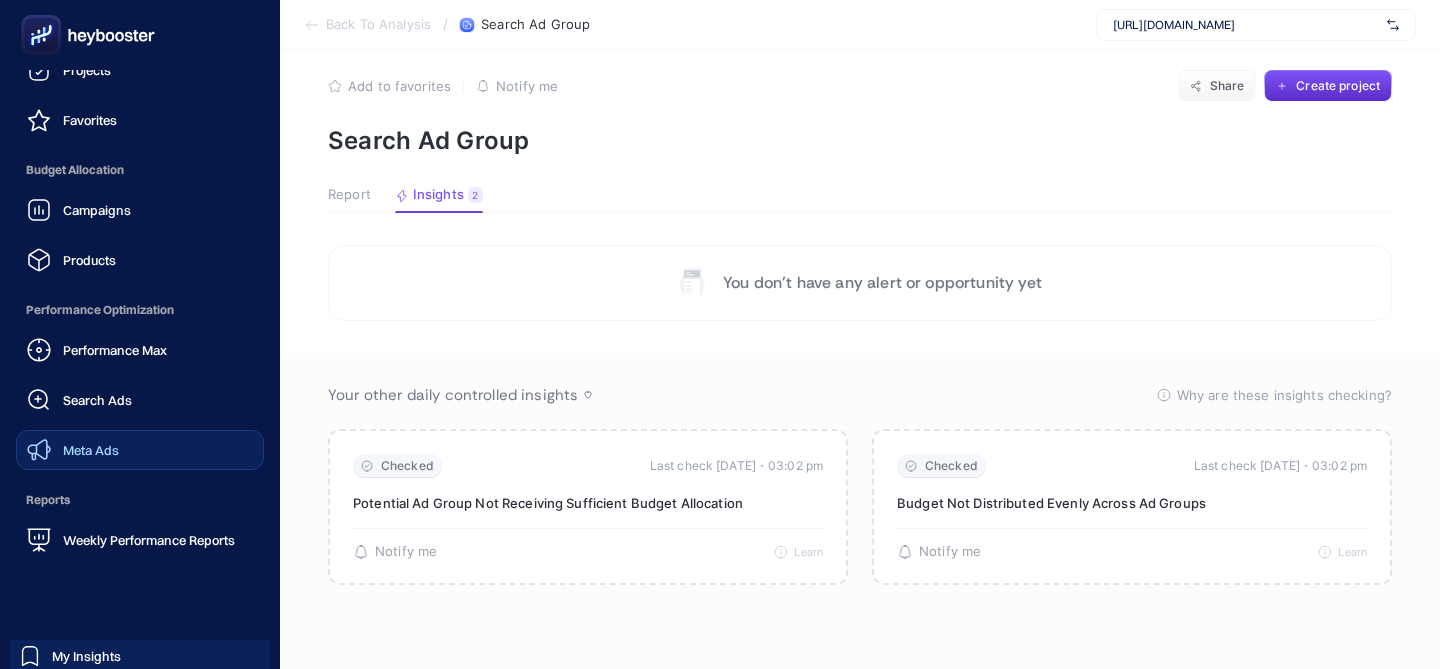 click on "Meta Ads" at bounding box center (91, 450) 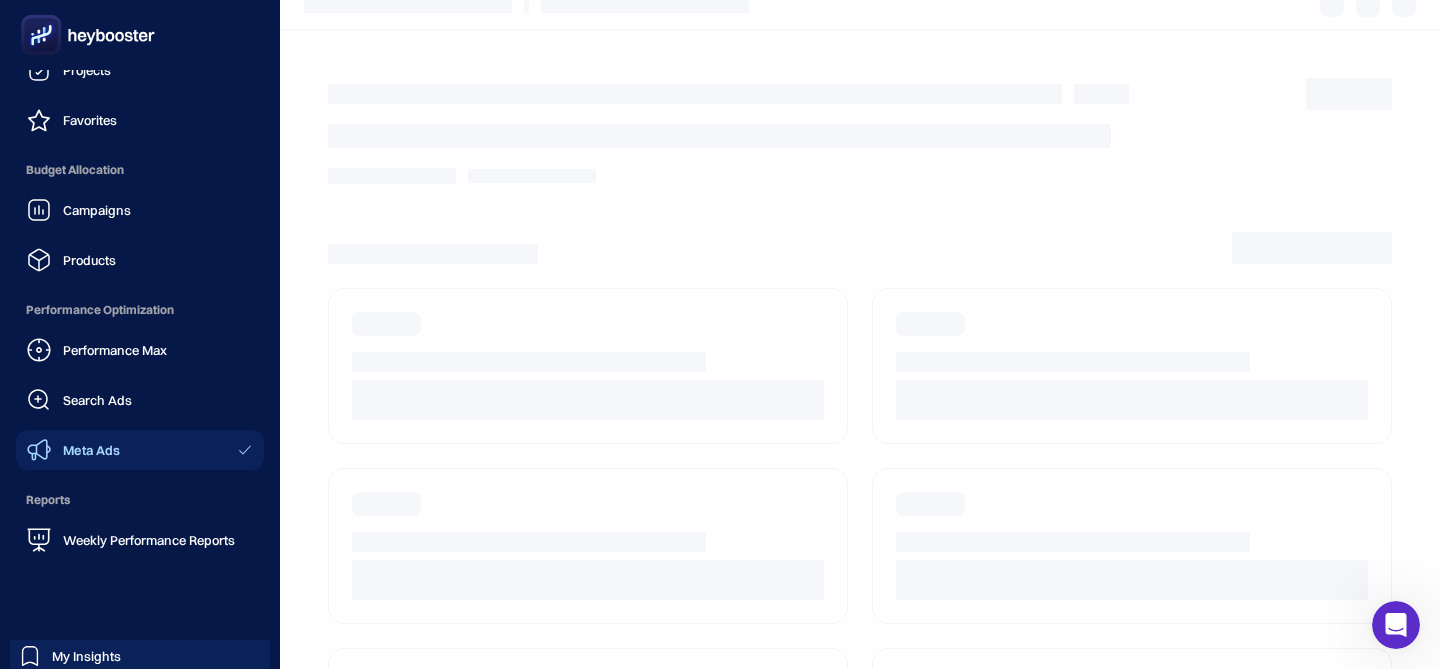 scroll, scrollTop: 0, scrollLeft: 0, axis: both 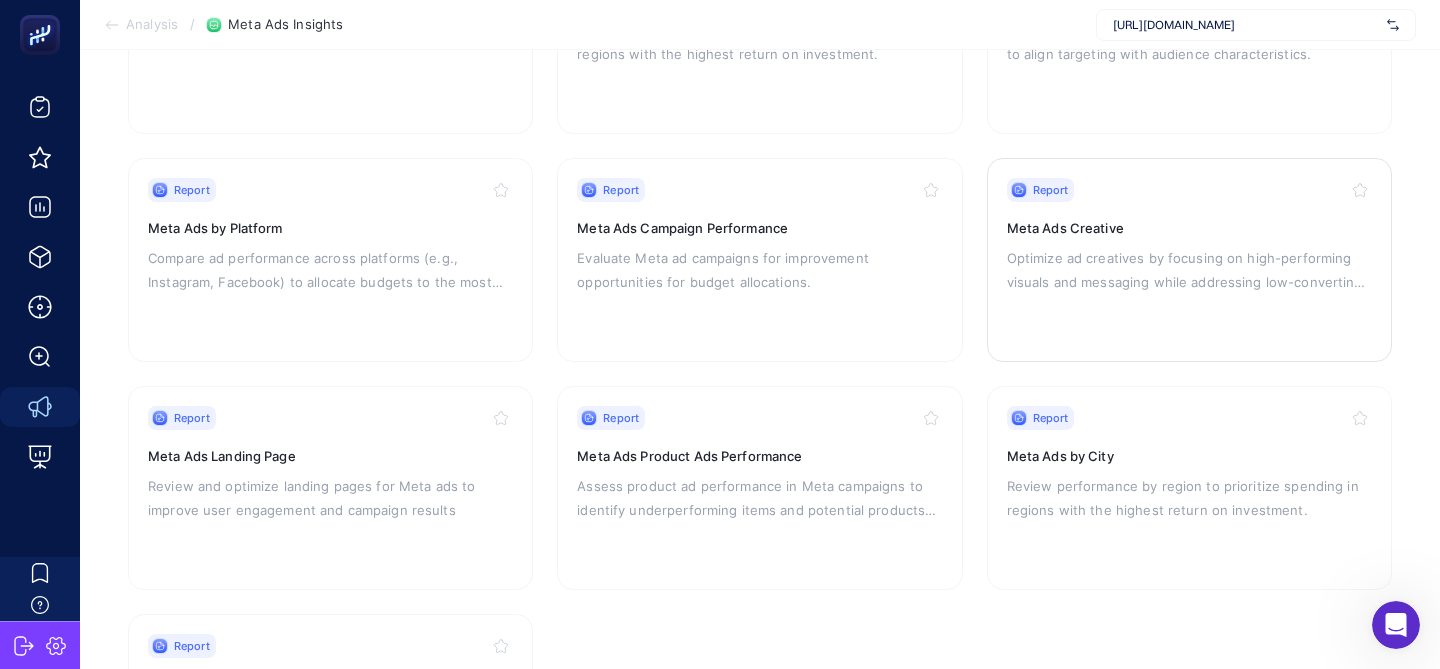click on "Optimize ad creatives by focusing on high-performing visuals and messaging while addressing low-converting assets." at bounding box center (1189, 270) 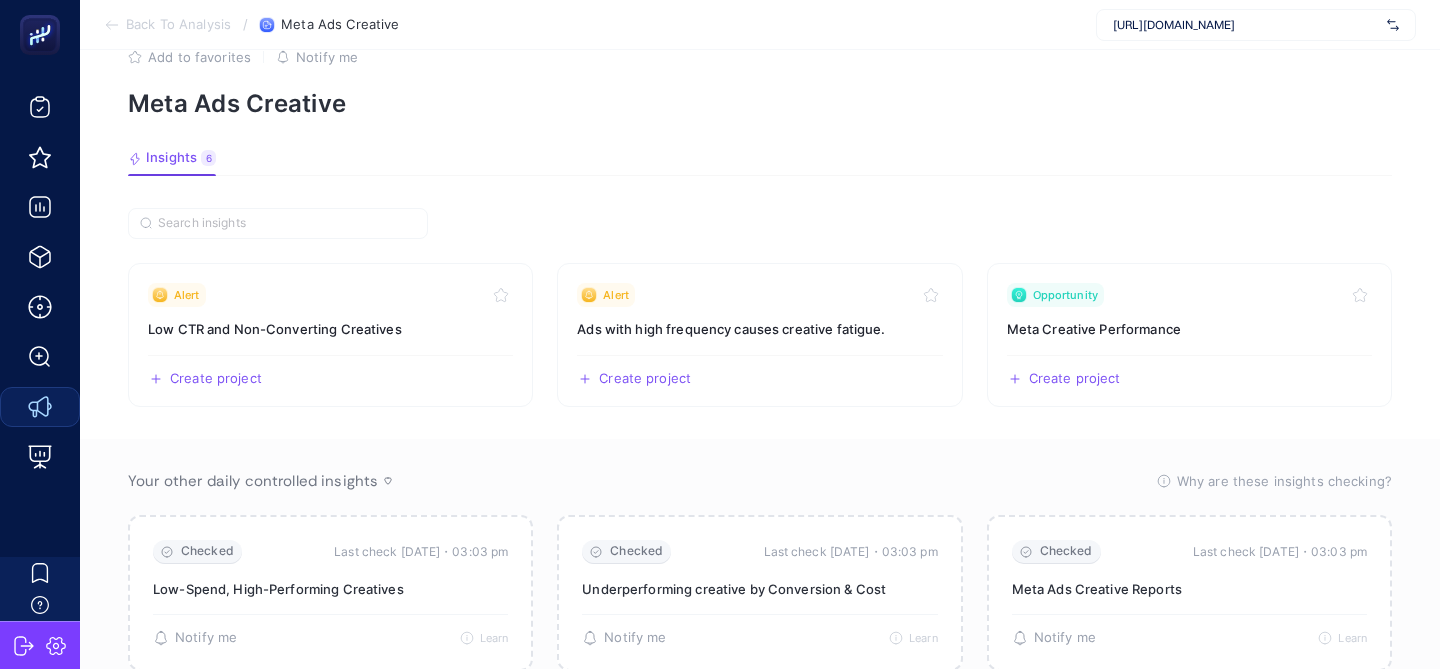 scroll, scrollTop: 0, scrollLeft: 0, axis: both 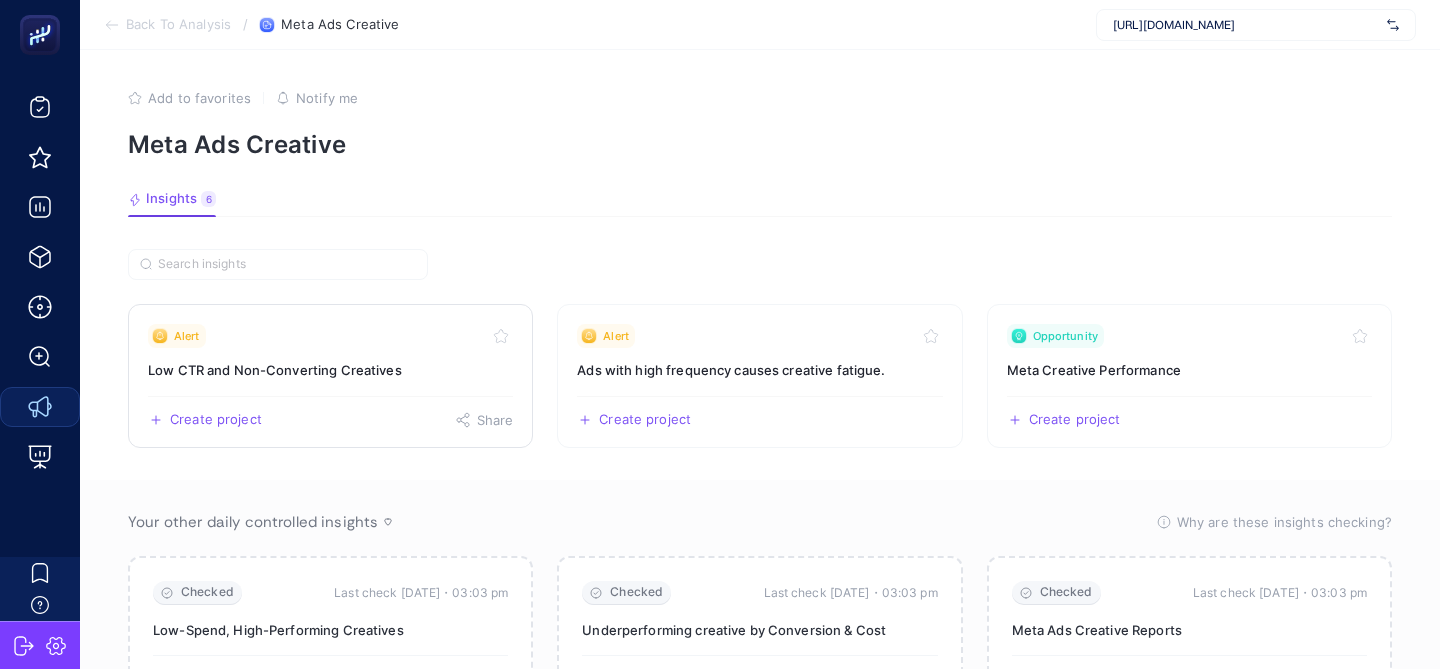 click on "Low CTR and Non-Converting Creatives" at bounding box center [330, 370] 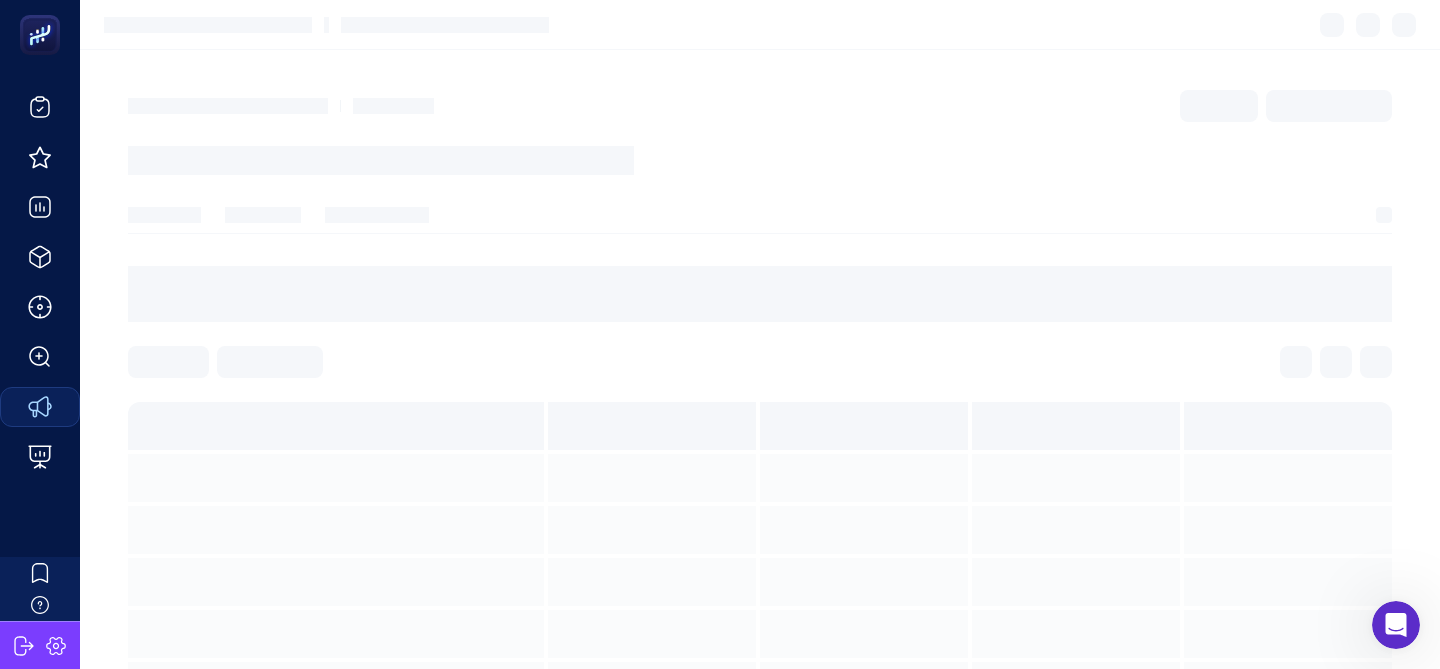 scroll, scrollTop: 0, scrollLeft: 0, axis: both 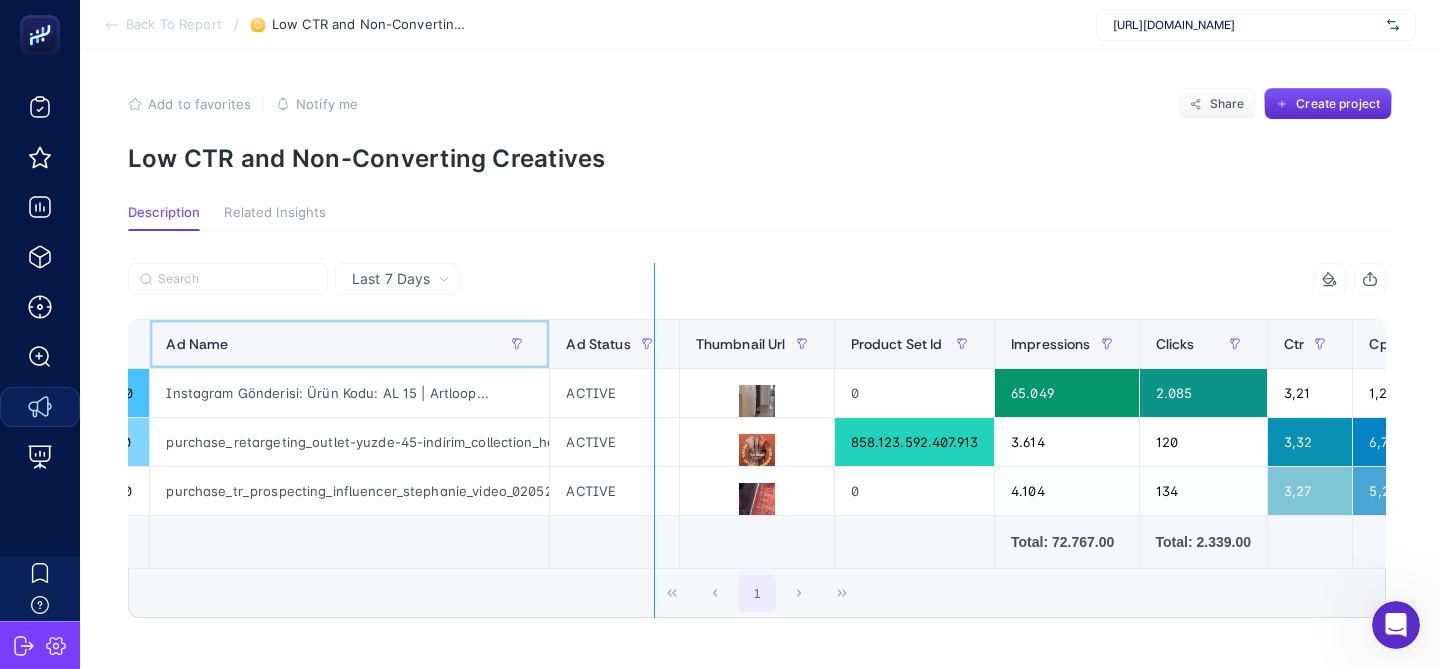 drag, startPoint x: 529, startPoint y: 358, endPoint x: 682, endPoint y: 359, distance: 153.00327 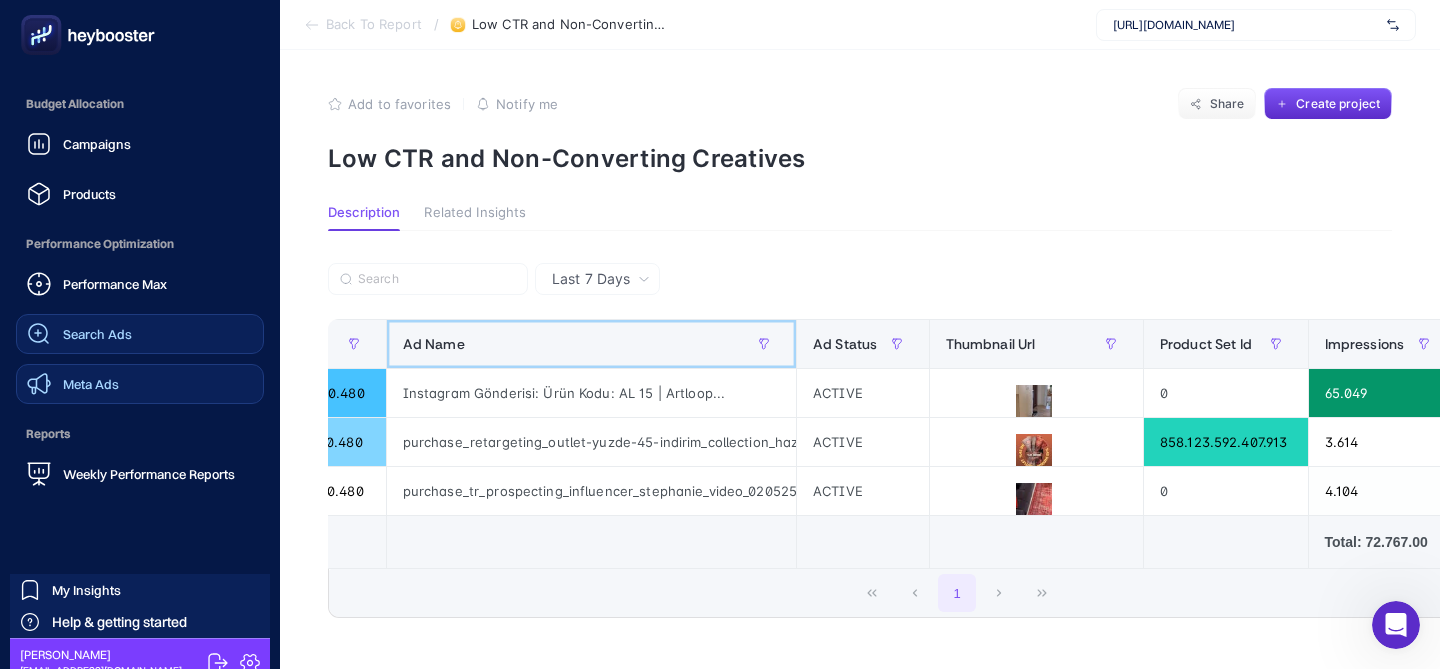 scroll, scrollTop: 240, scrollLeft: 0, axis: vertical 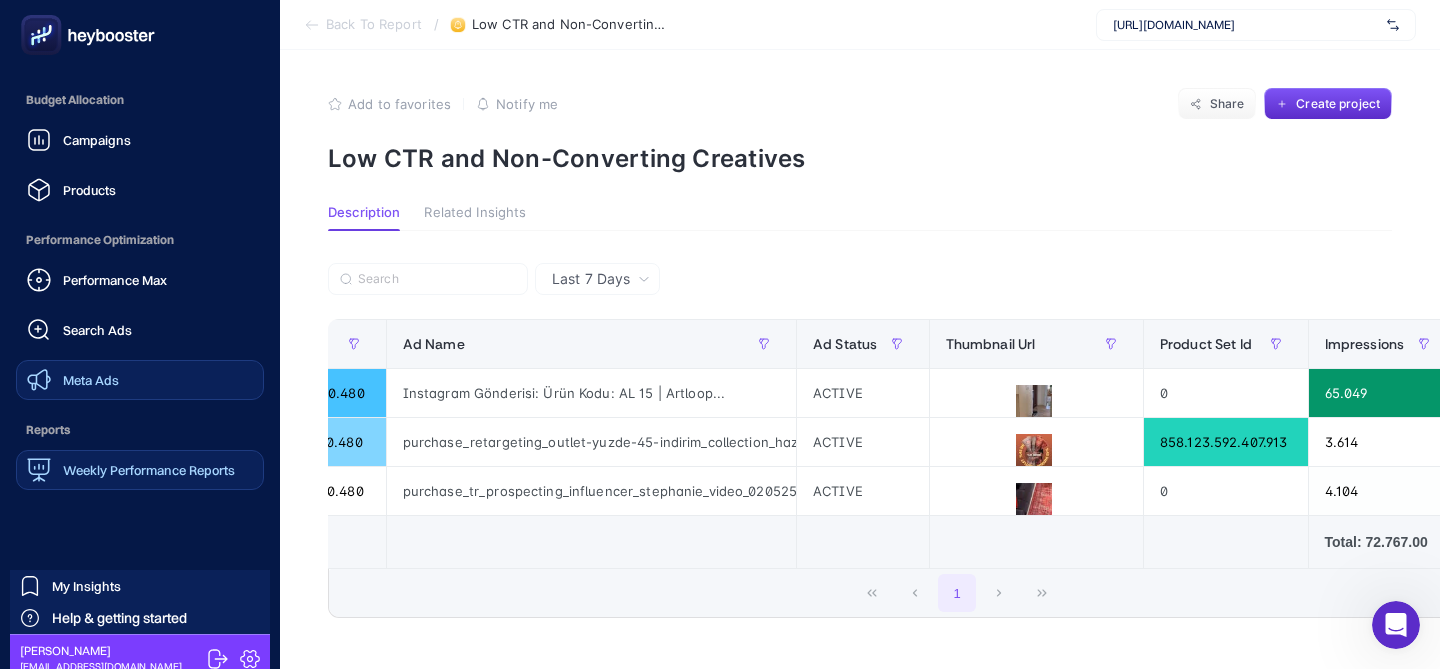 click on "Weekly Performance Reports" at bounding box center [149, 470] 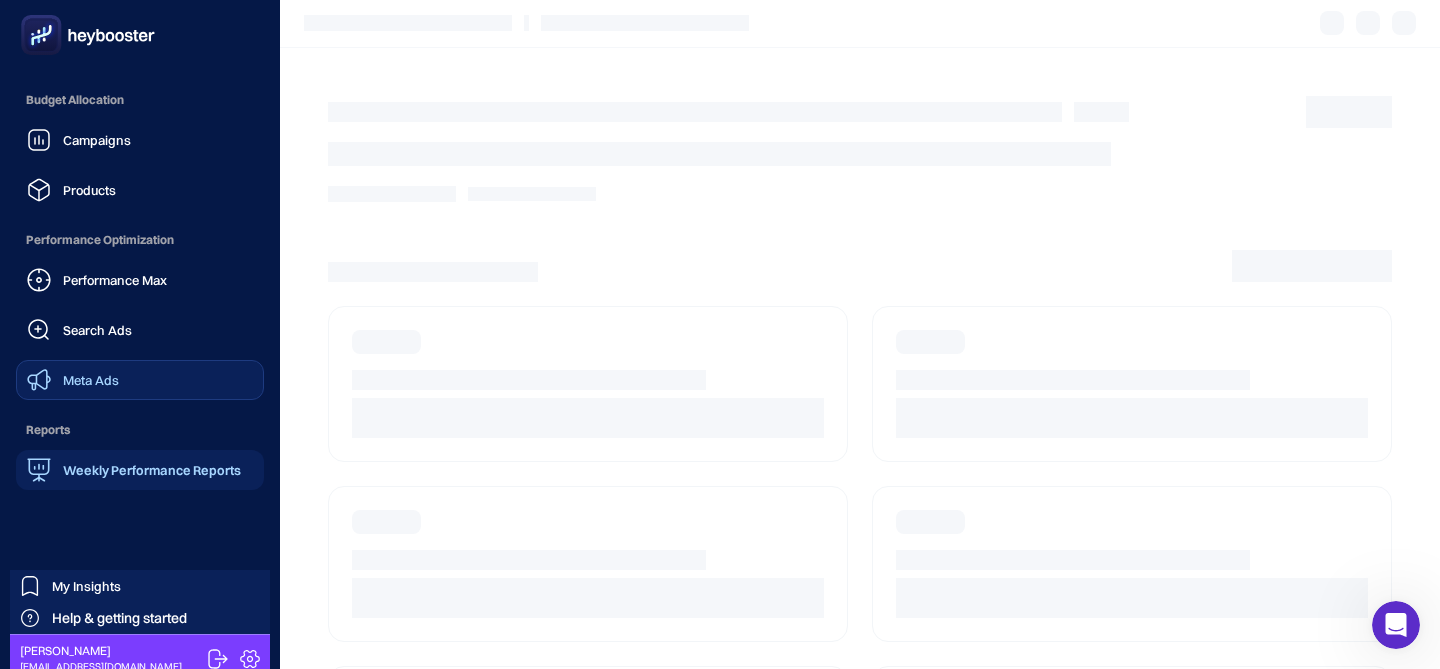 scroll, scrollTop: 133, scrollLeft: 0, axis: vertical 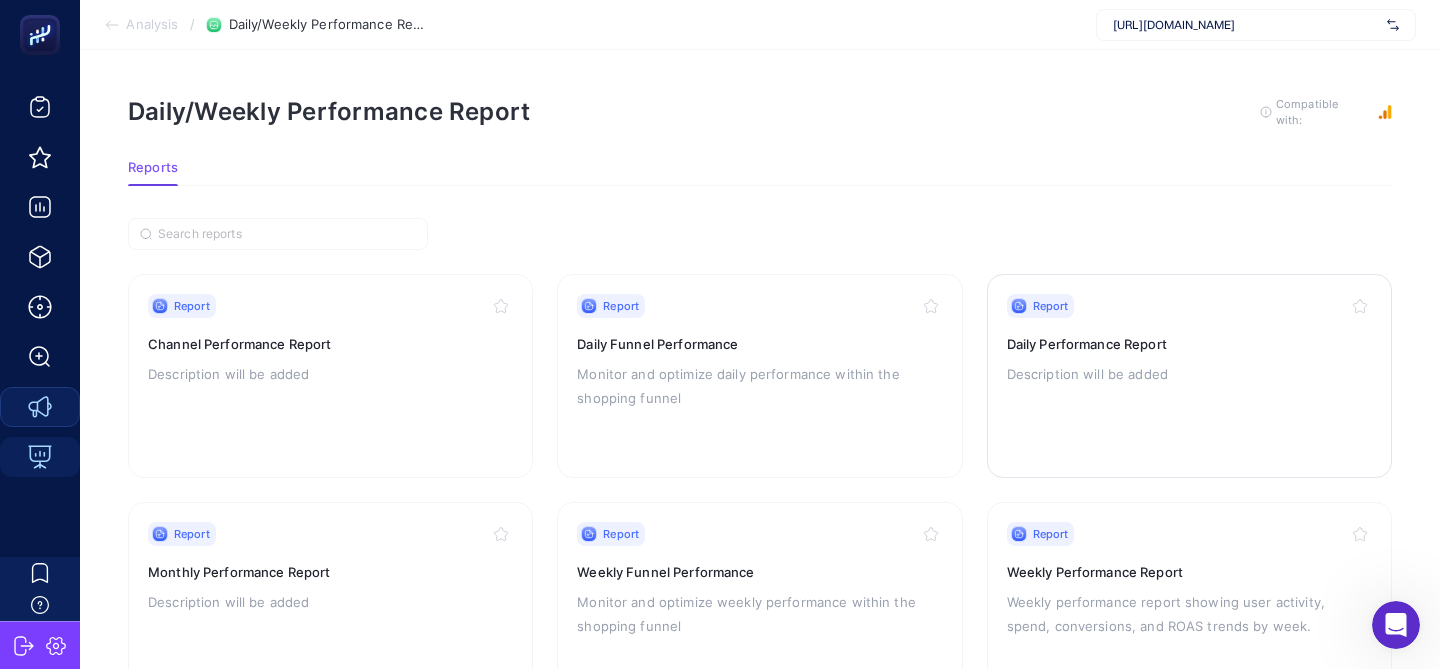click on "Description will be added" at bounding box center (1189, 374) 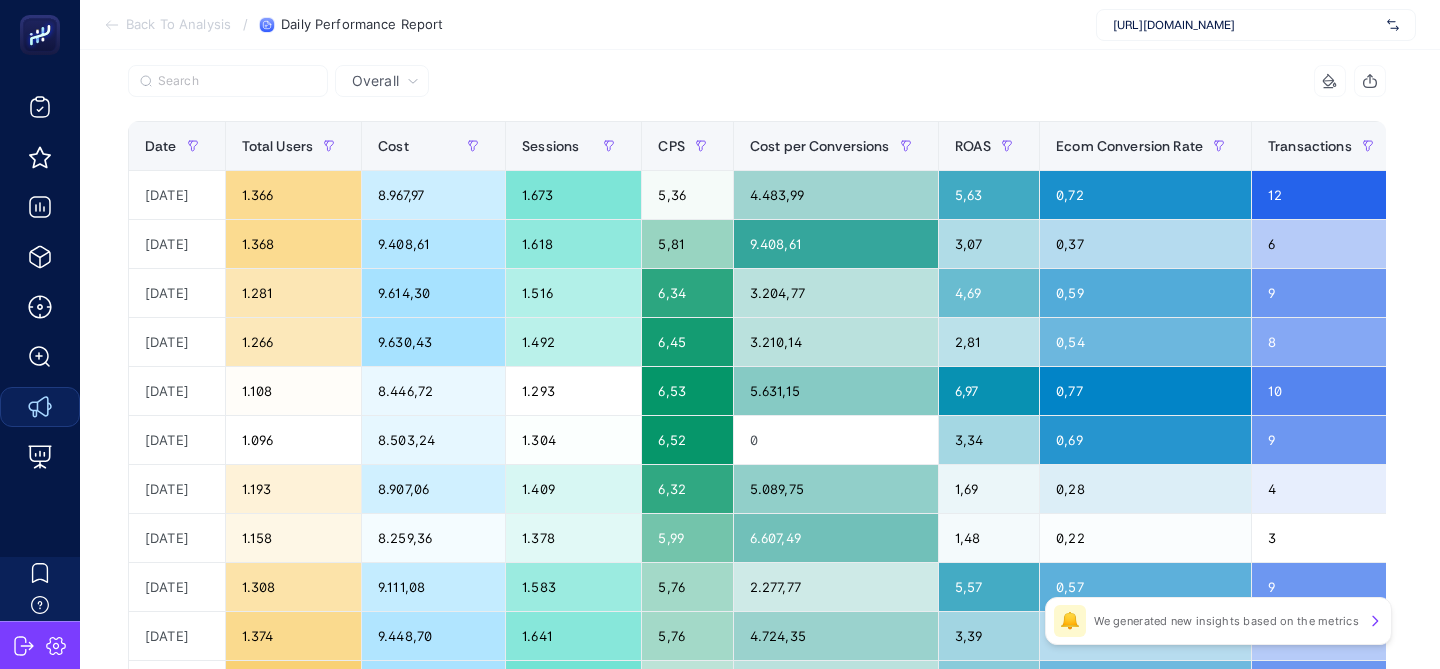 scroll, scrollTop: 205, scrollLeft: 0, axis: vertical 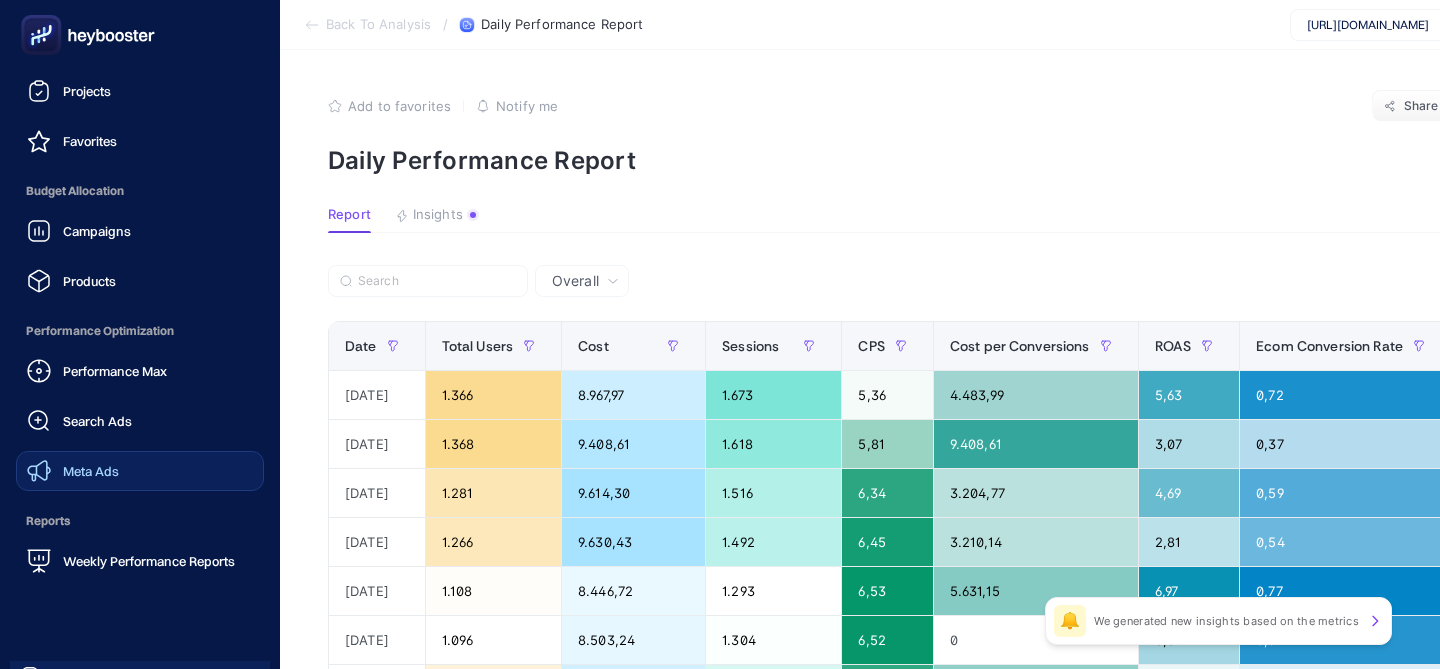 click on "Meta Ads" at bounding box center (91, 471) 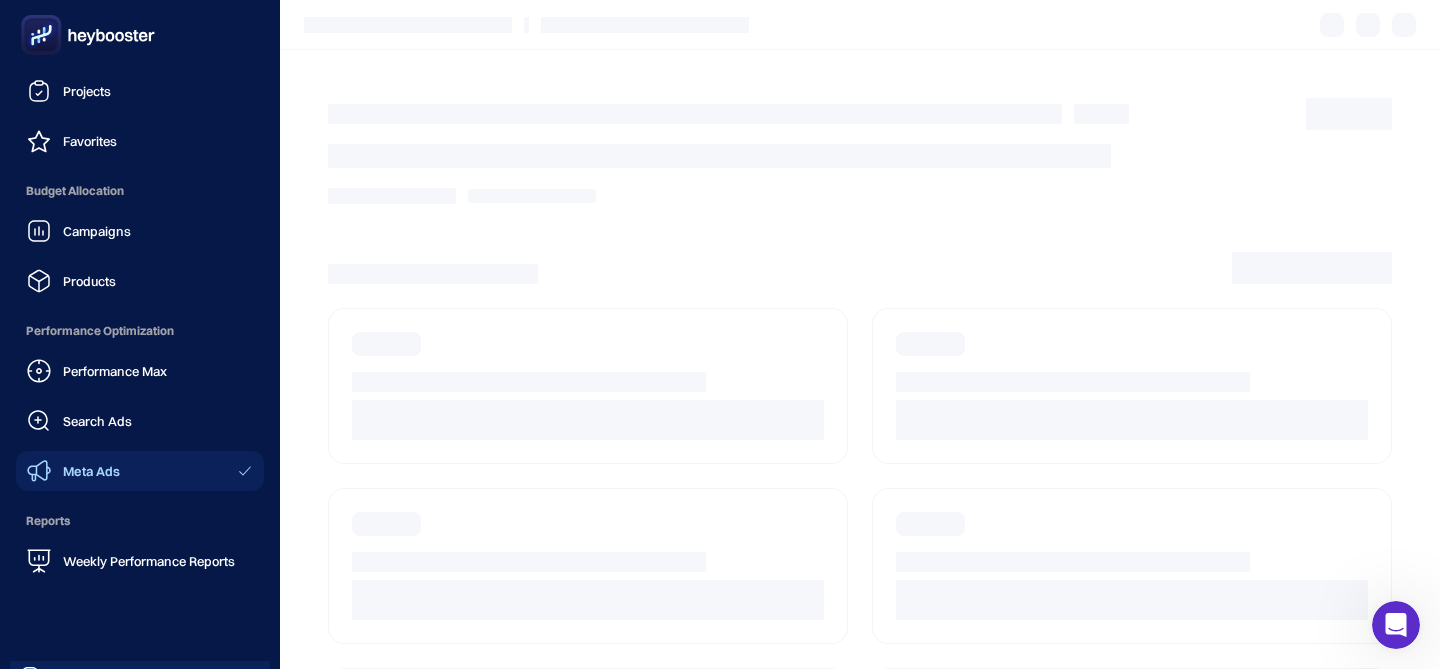 scroll, scrollTop: 0, scrollLeft: 0, axis: both 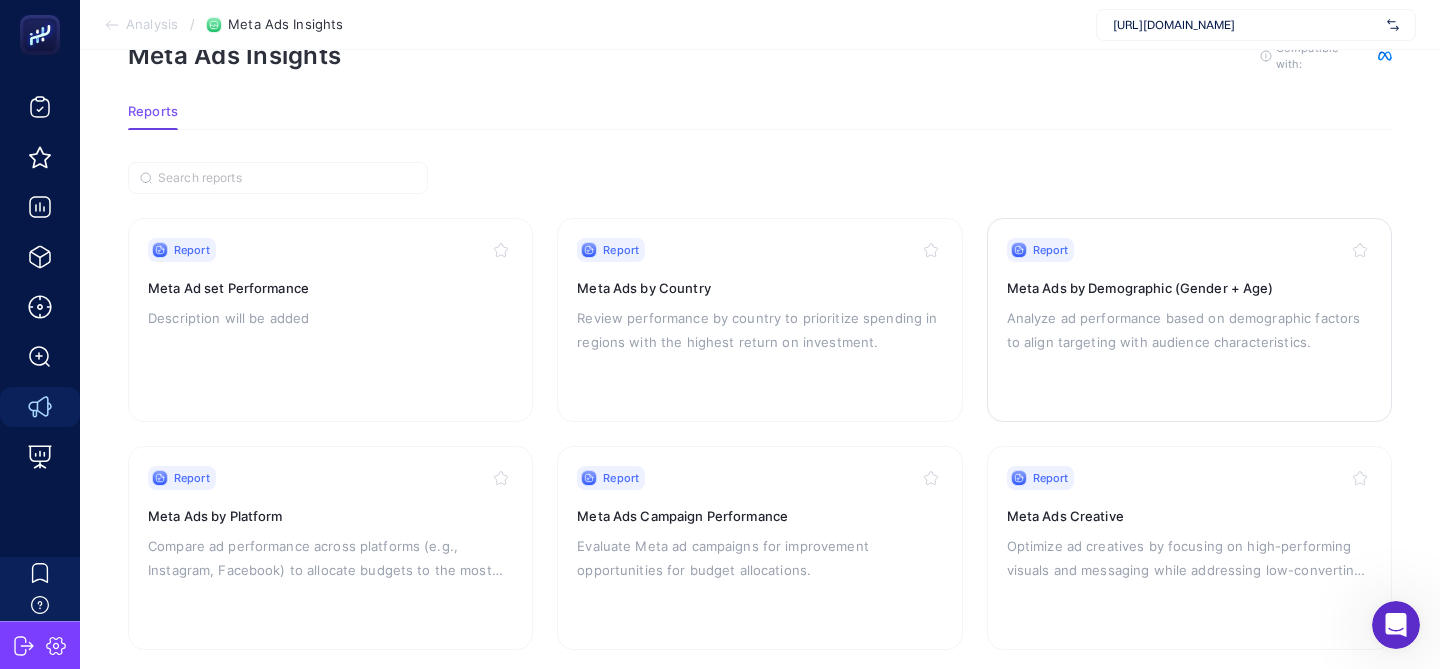 click on "Meta Ads by Demographic (Gender + Age)" at bounding box center (1189, 288) 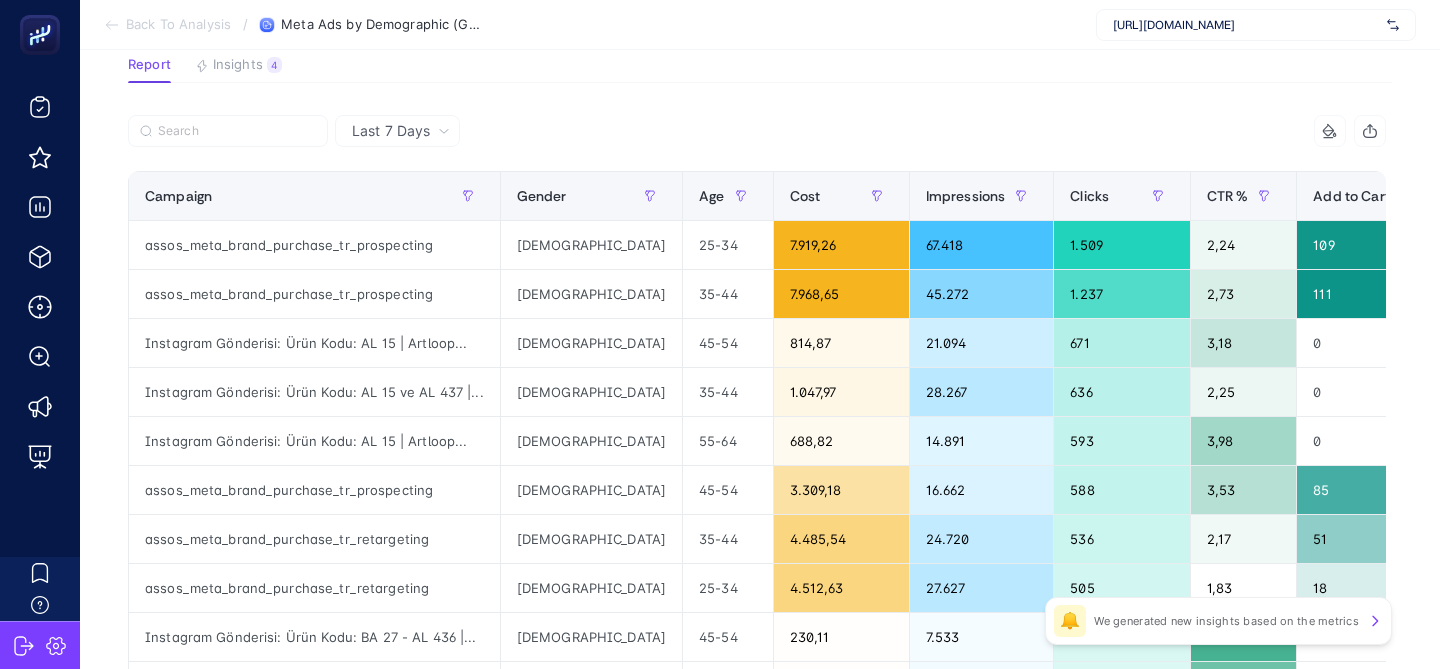 scroll, scrollTop: 160, scrollLeft: 0, axis: vertical 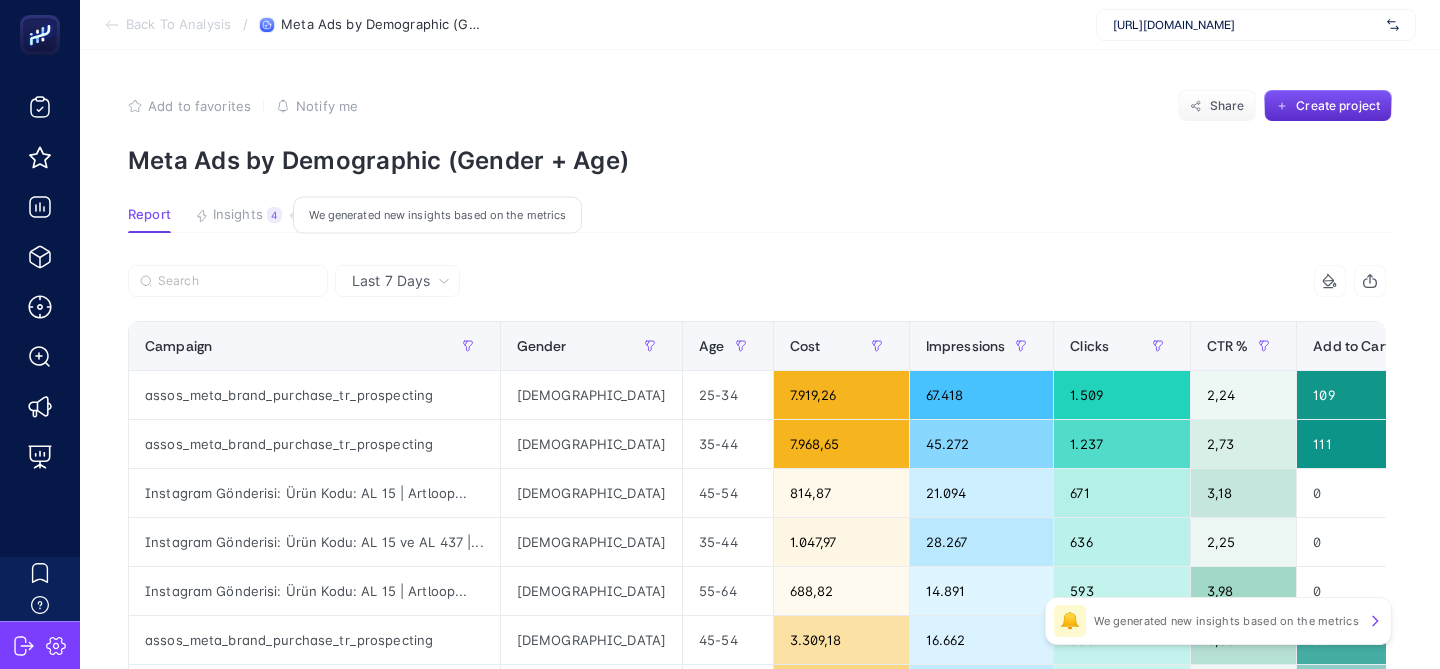click on "Insights" at bounding box center [238, 215] 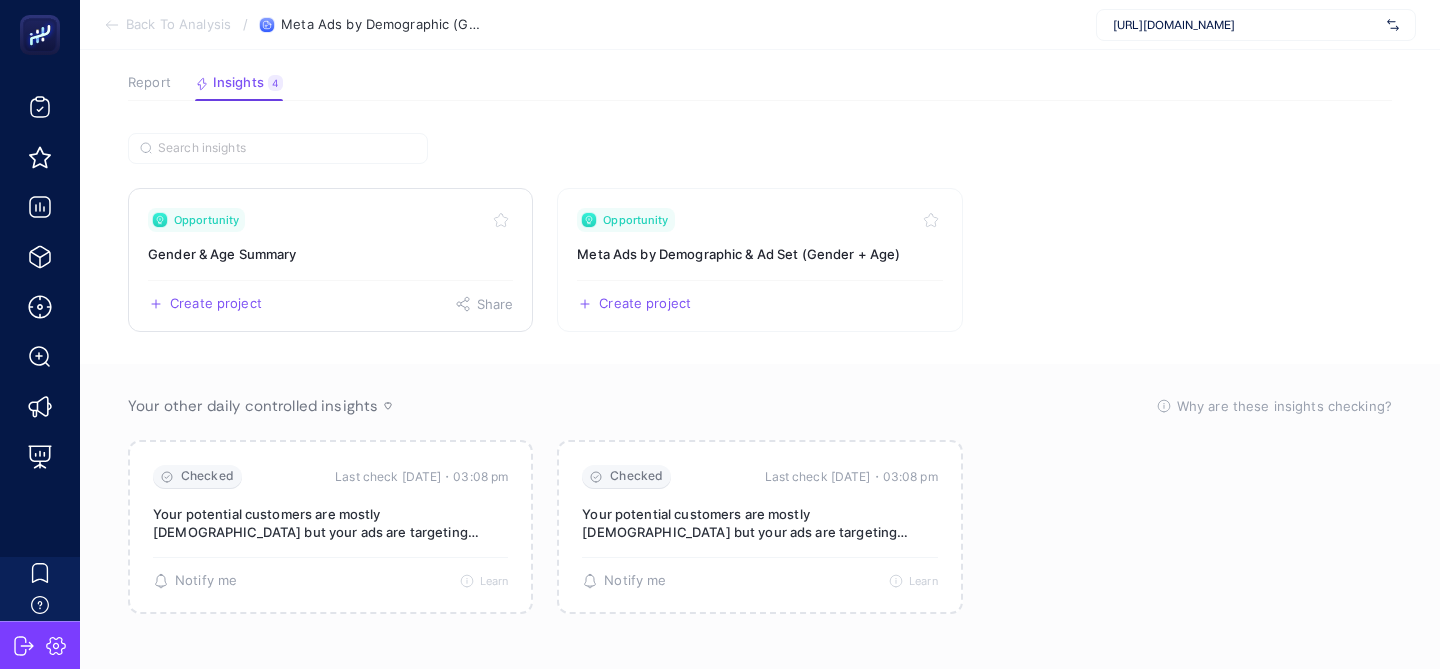 scroll, scrollTop: 142, scrollLeft: 0, axis: vertical 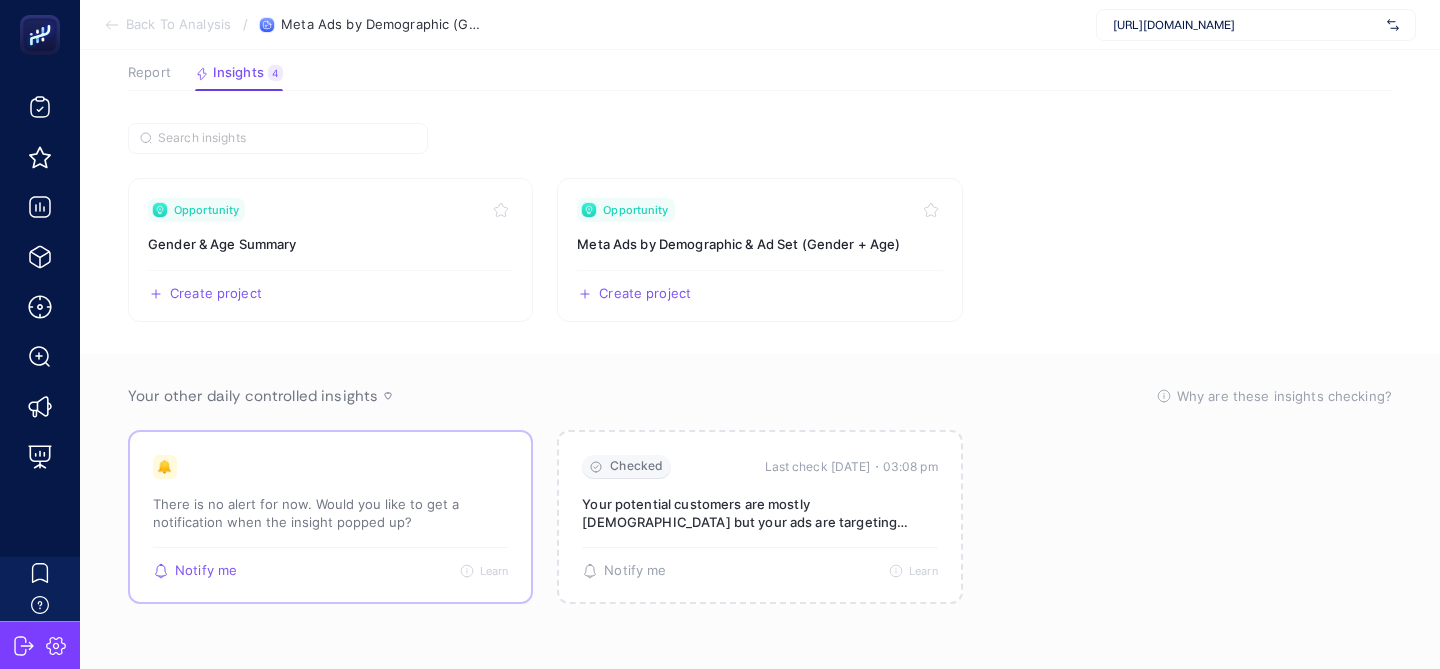 click on "There is no alert for now. Would you like to get a notification when the insight popped up?" at bounding box center (330, 513) 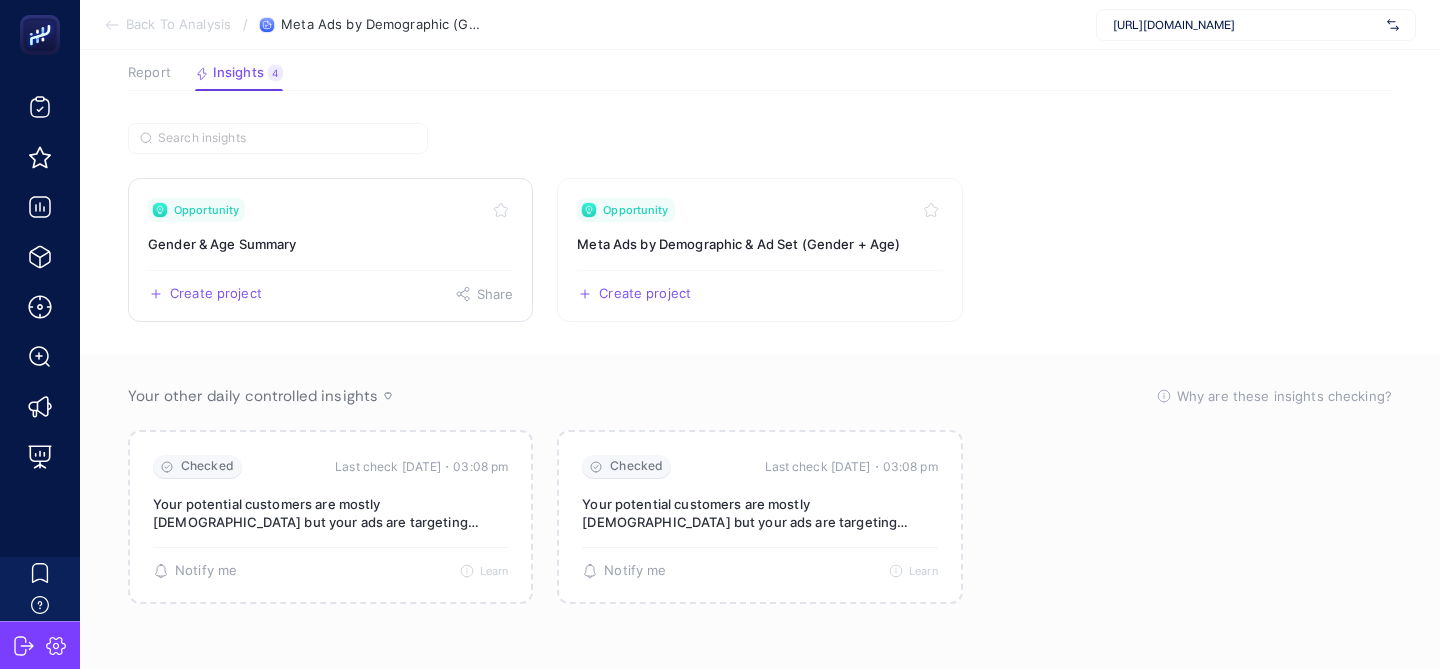 click on "Opportunity Gender & Age Summary  Create project   Share" 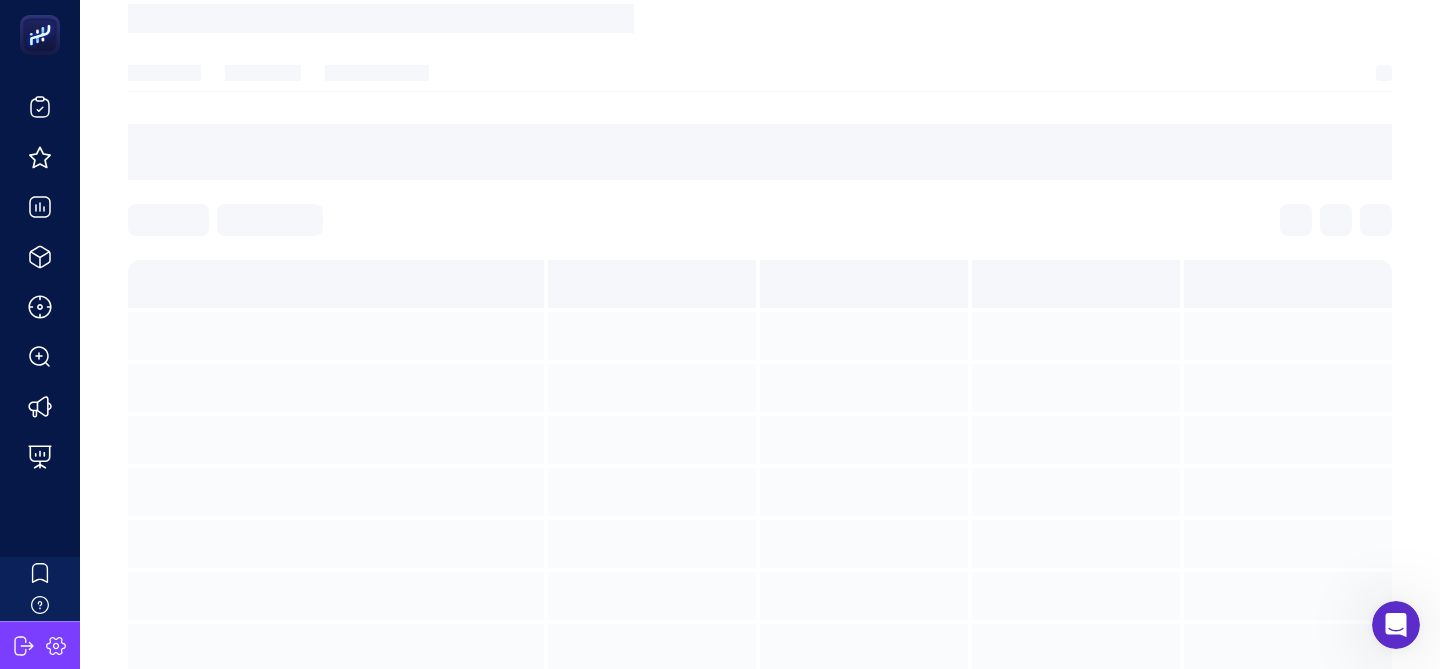 scroll, scrollTop: 0, scrollLeft: 0, axis: both 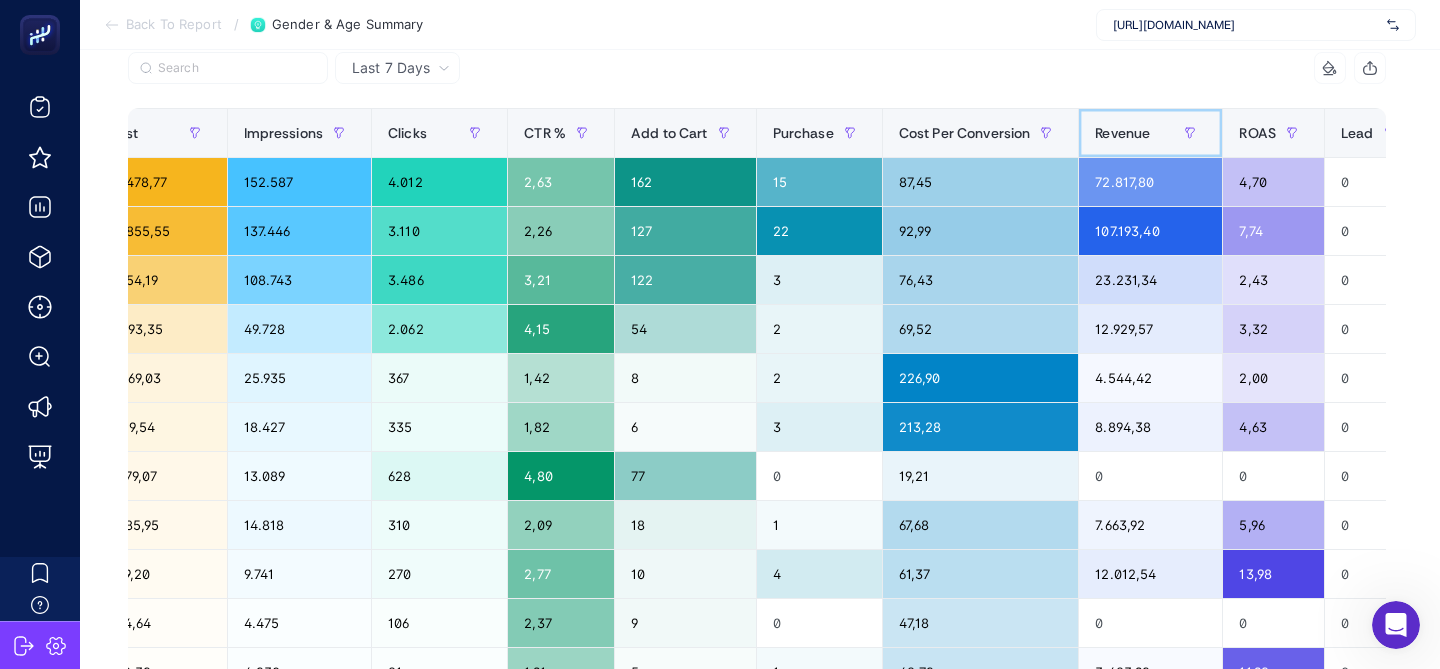 click on "Revenue" 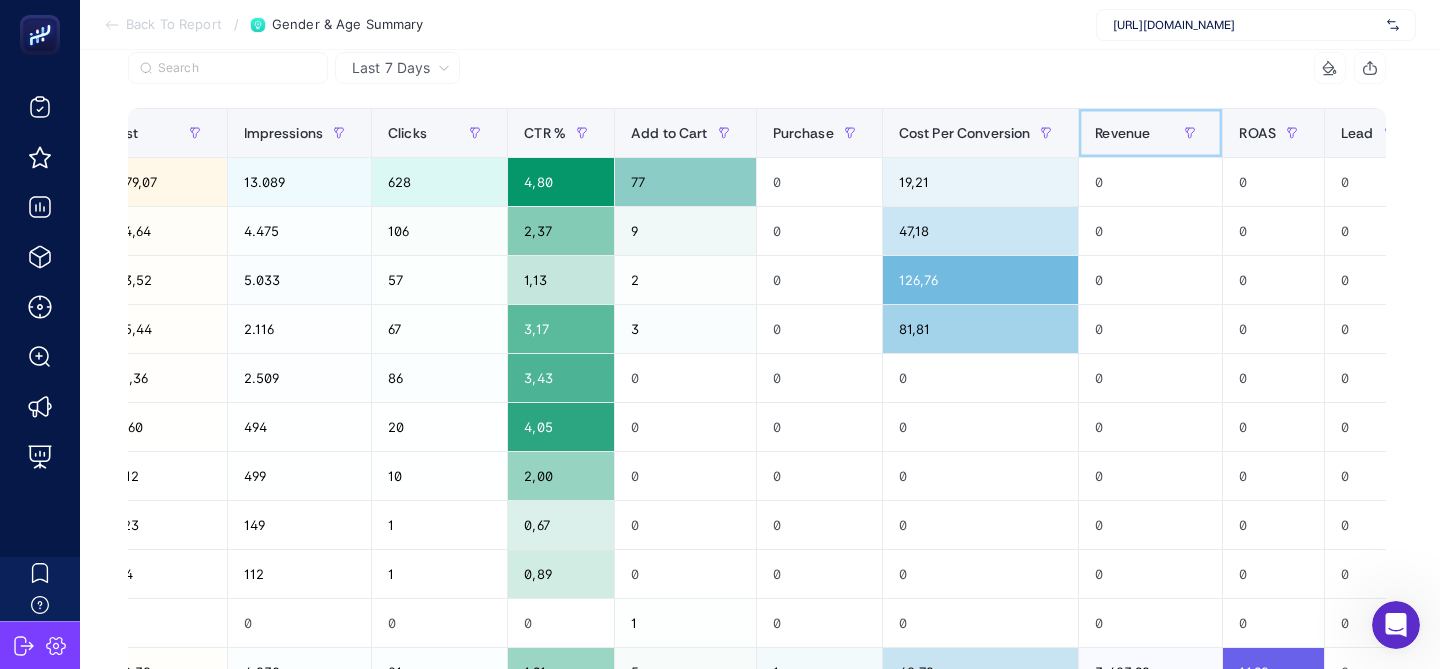 click on "Revenue" 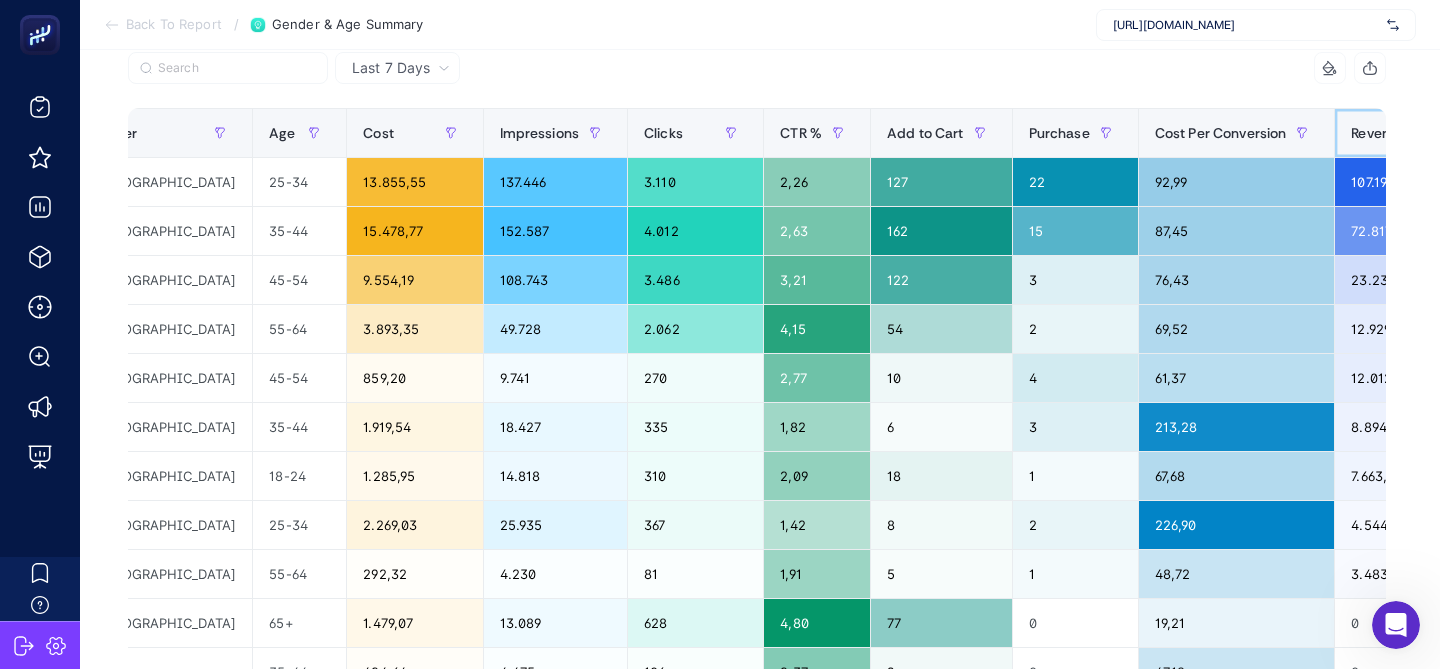 scroll, scrollTop: 0, scrollLeft: 0, axis: both 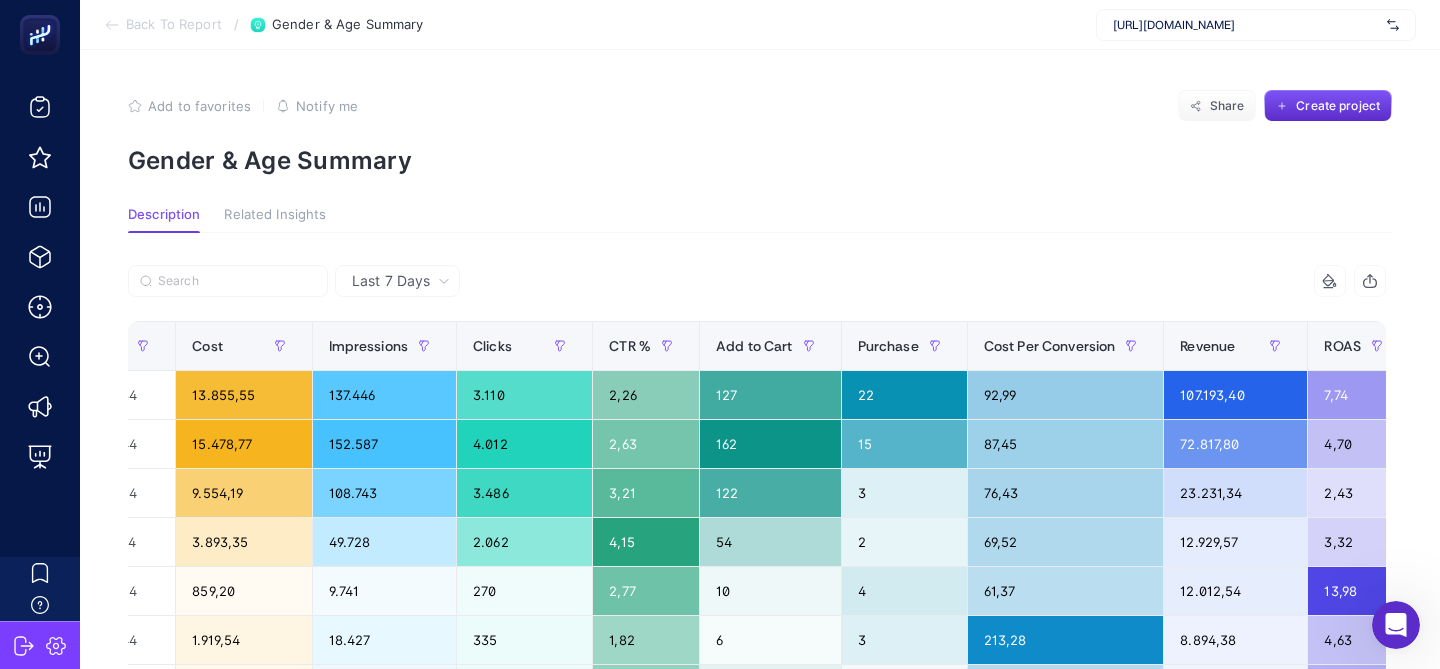 click on "Last 7 Days" at bounding box center (401, 281) 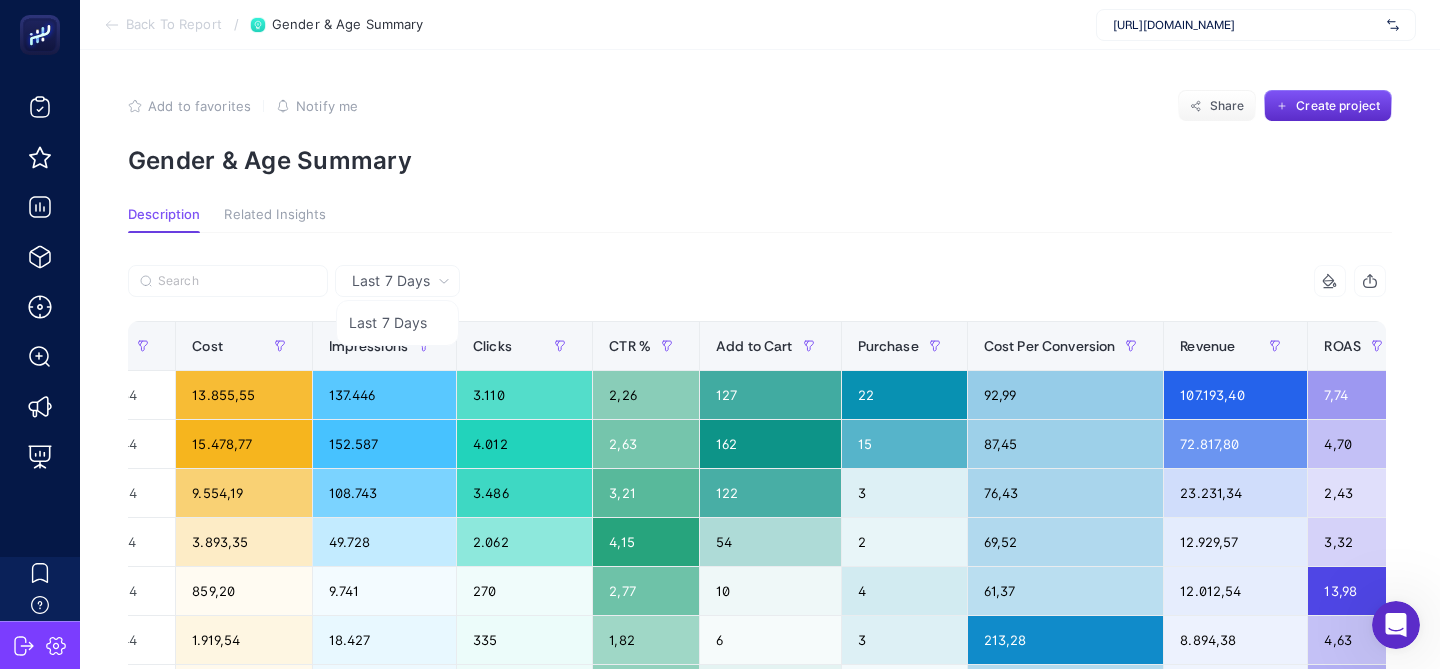 click on "Last 7 Days" at bounding box center [401, 281] 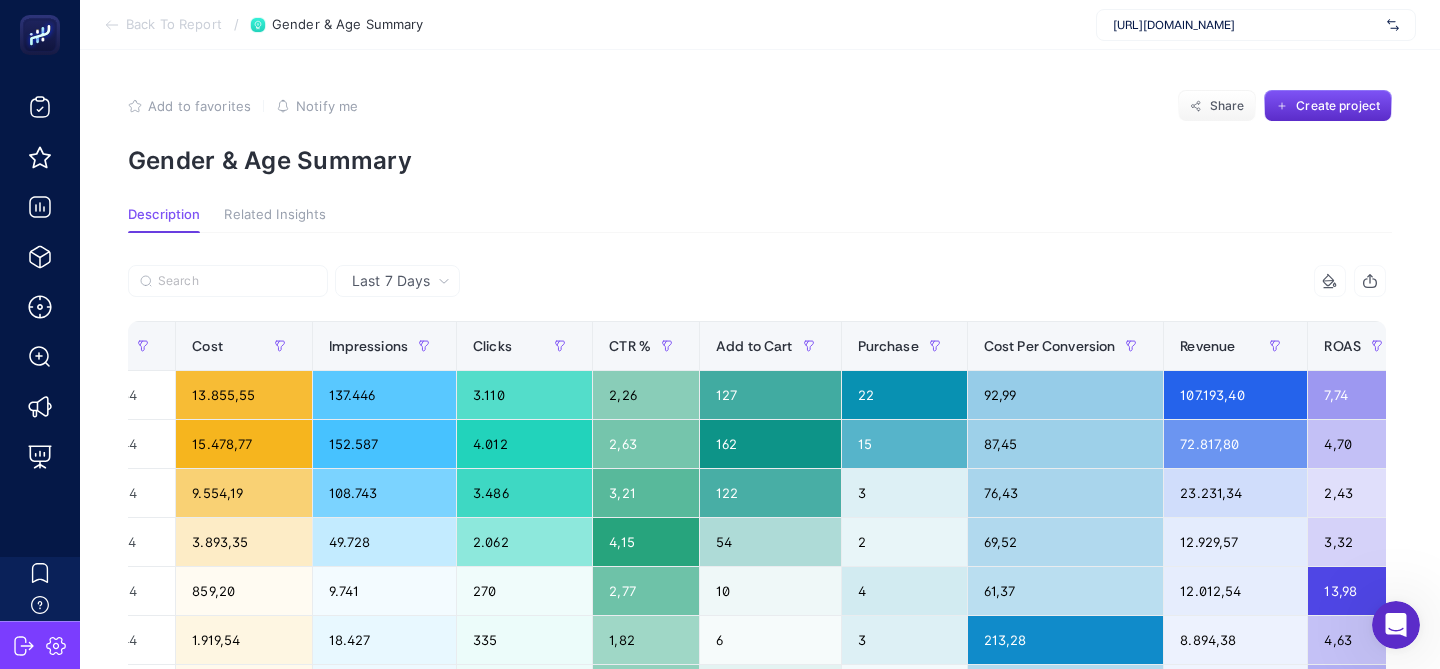 click 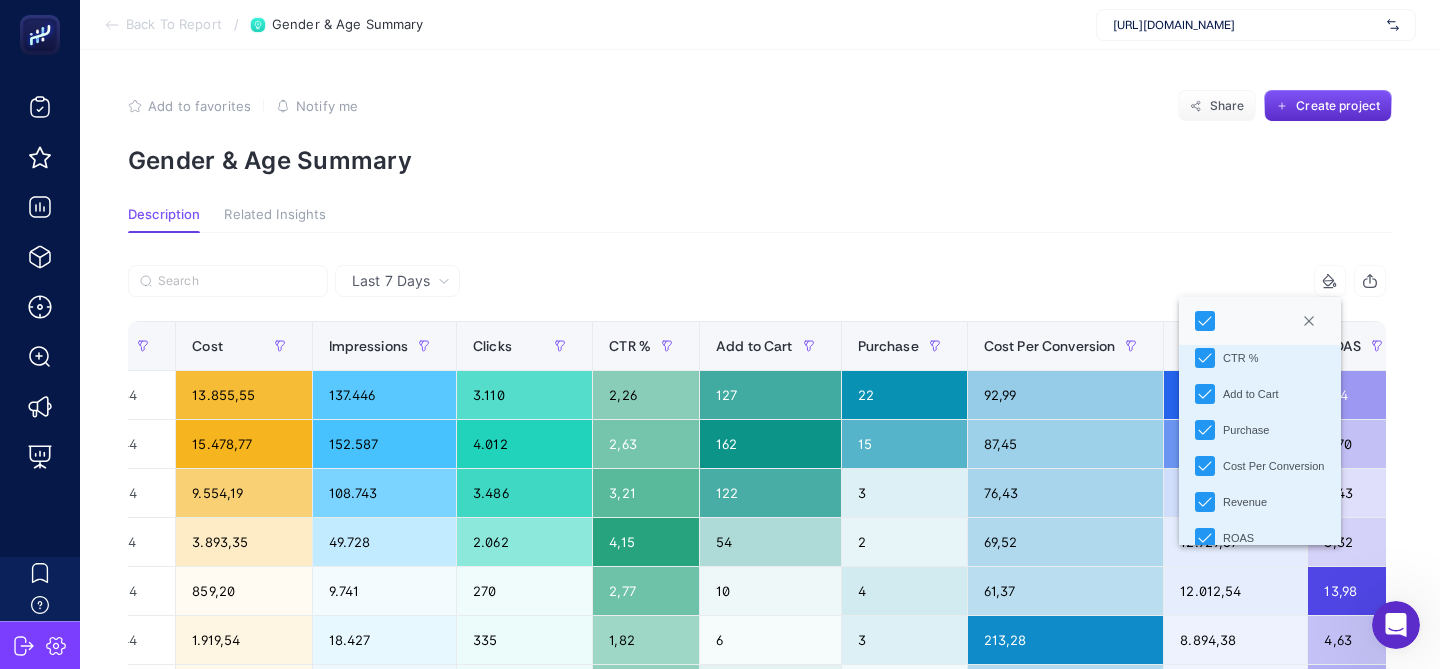 scroll, scrollTop: 176, scrollLeft: 0, axis: vertical 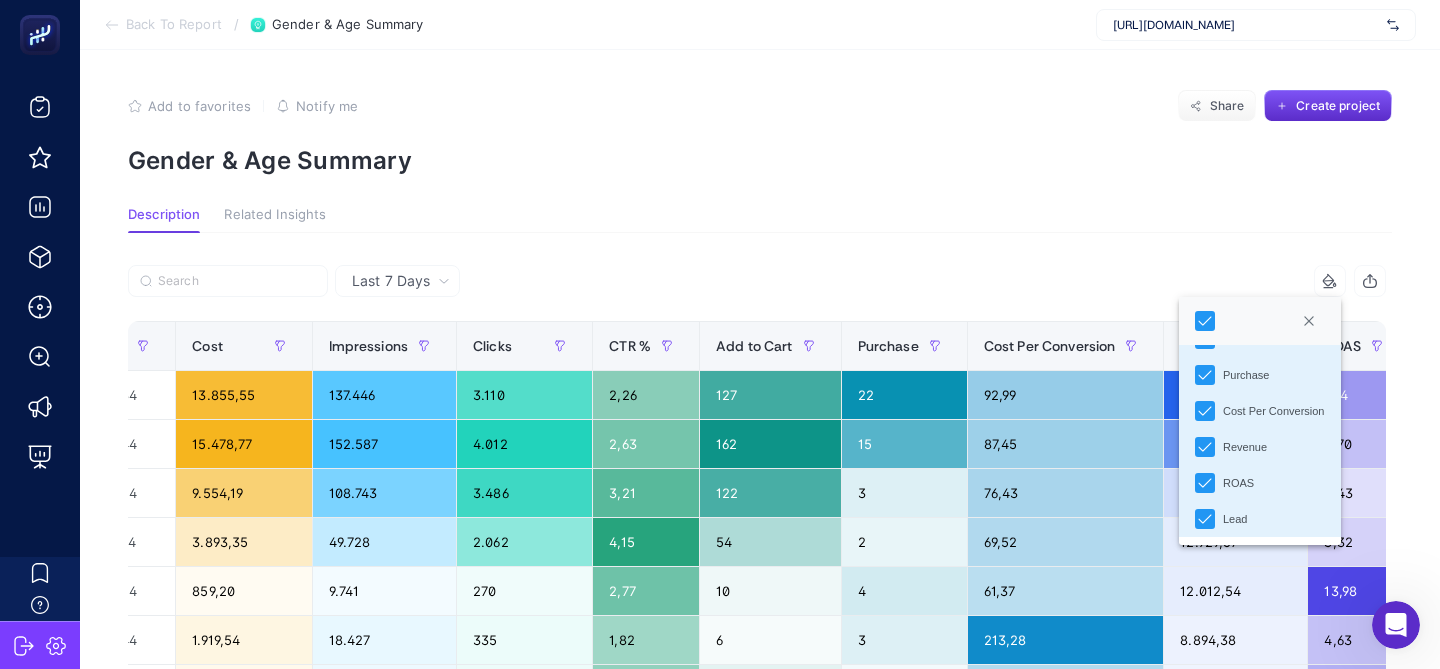 click on "Description Related Insights" at bounding box center [760, 220] 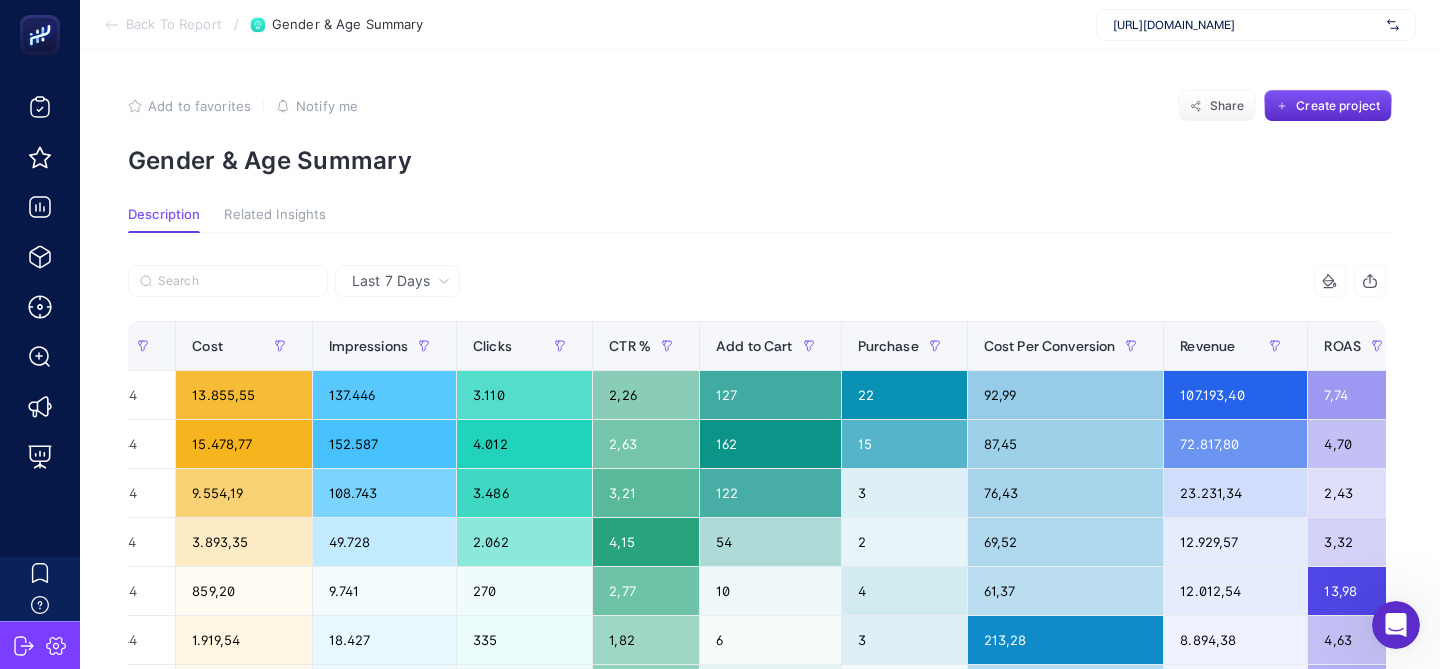click on "Add to favorites false Notify me Share Create project Gender & Age Summary Description Related Insights Last 7 Days 10 items selected Gender Age Cost Impressions Clicks CTR % Add to Cart Purchase Cost Per Conversion Revenue ROAS Lead 12 items selected + [DEMOGRAPHIC_DATA] 25-34 13.855,55 137.446 3.110 2,26 127 22 92,99 107.193,40 7,74 0 [DEMOGRAPHIC_DATA] 35-44 15.478,77 152.587 4.012 2,63 162 15 87,45 72.817,80 4,70 0 [DEMOGRAPHIC_DATA] 45-54 9.554,19 108.743 3.486 3,21 122 3 76,43 23.231,34 2,43 0 [DEMOGRAPHIC_DATA] 55-64 3.893,35 49.728 2.062 4,15 54 2 69,52 12.929,57 3,32 0 [DEMOGRAPHIC_DATA] 45-54 859,20 9.741 270 2,77 10 4 61,37 12.012,54 13,98 0 [DEMOGRAPHIC_DATA] 35-44 1.919,54 18.427 335 1,82 6 3 213,28 8.894,38 4,63 0 [DEMOGRAPHIC_DATA] 18-24 1.285,95 14.818 310 2,09 18 1 67,68 7.663,92 5,96 0 [DEMOGRAPHIC_DATA] 25-34 2.269,03 25.935 367 1,42 8 2 226,90 4.544,42 2,00 0 [DEMOGRAPHIC_DATA] 55-64 292,32 4.230 81 1,91 5 1 48,72 3.483,92 11,92 0 [DEMOGRAPHIC_DATA] 65+ 1.479,07 13.089 628 4,80 77 0 19,21 0 0 0 unknown 35-44 424,64 4.475 106 2,37 9 0 47,18 0 0 0 [DEMOGRAPHIC_DATA] 18-24 253,52 5.033 57 1,13 2 0 126,76 0 0 0 unknown 45-54 245,44" 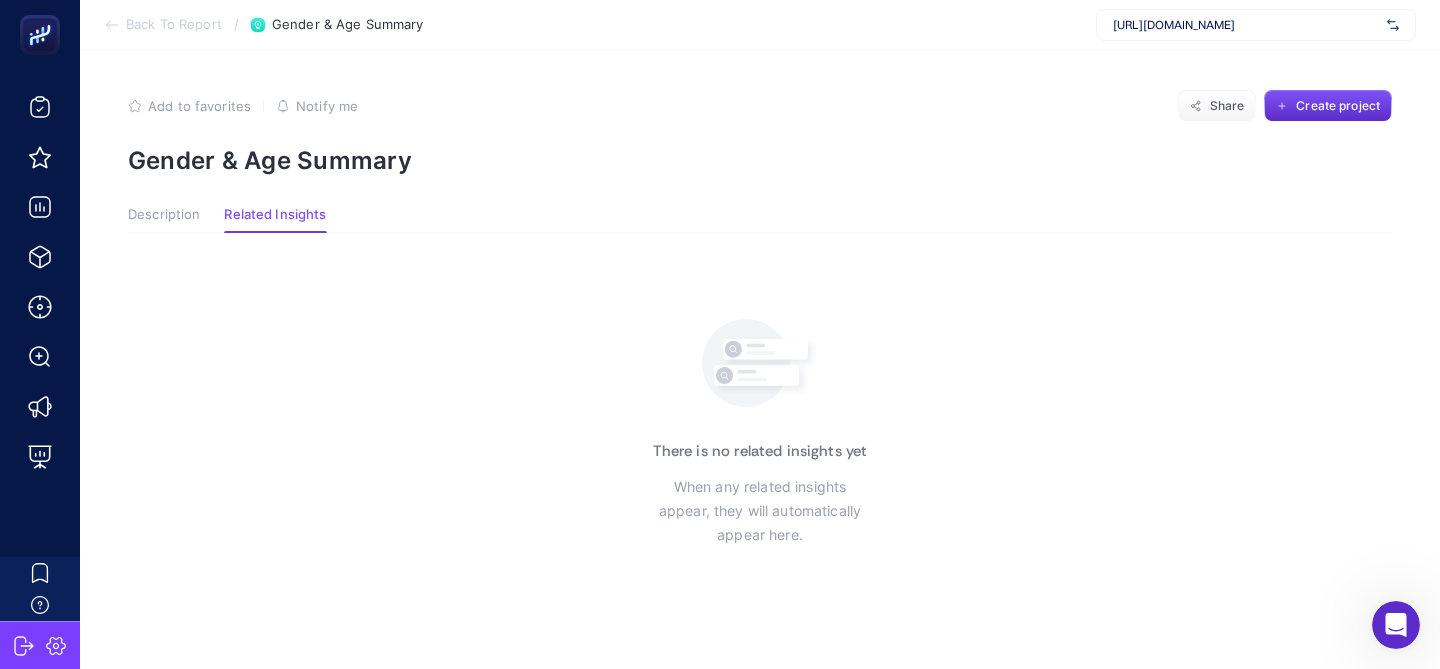 click on "Description" at bounding box center [164, 215] 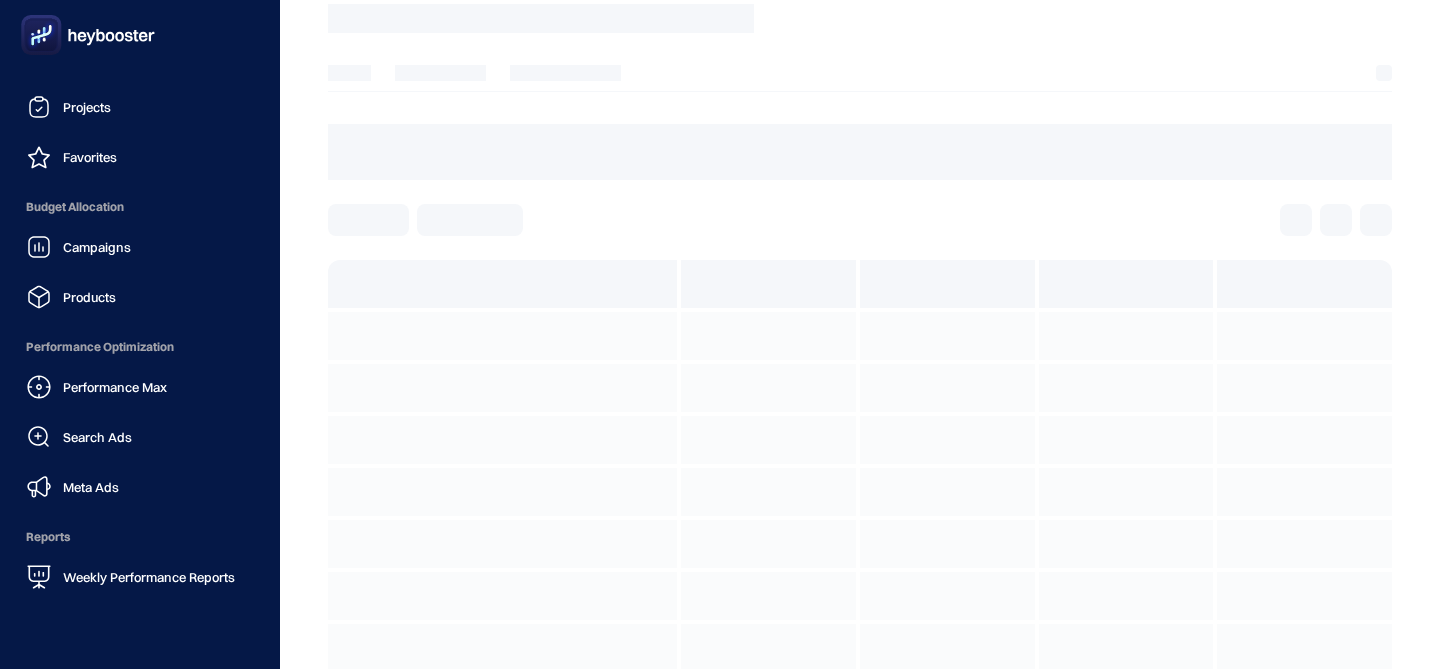 scroll, scrollTop: 0, scrollLeft: 0, axis: both 